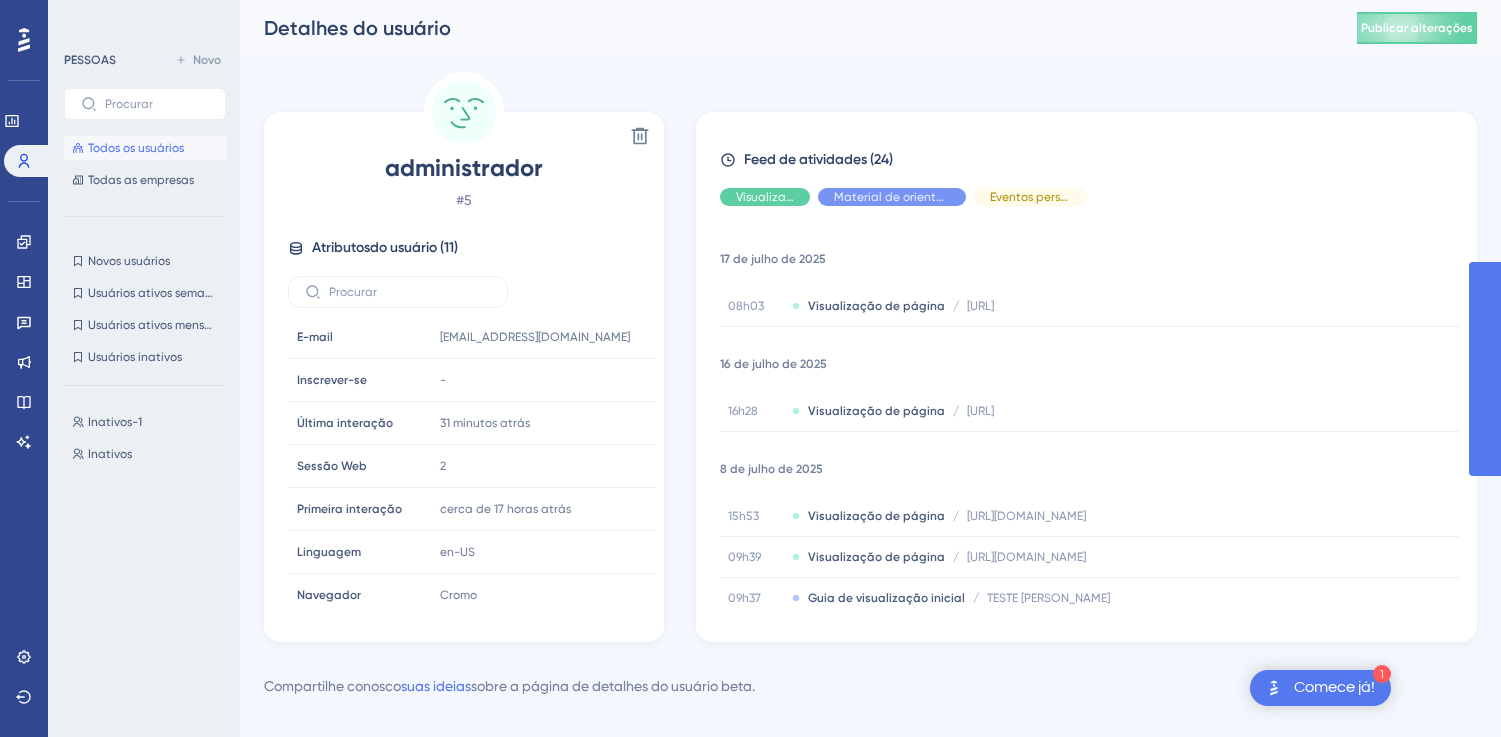 scroll, scrollTop: 24, scrollLeft: 0, axis: vertical 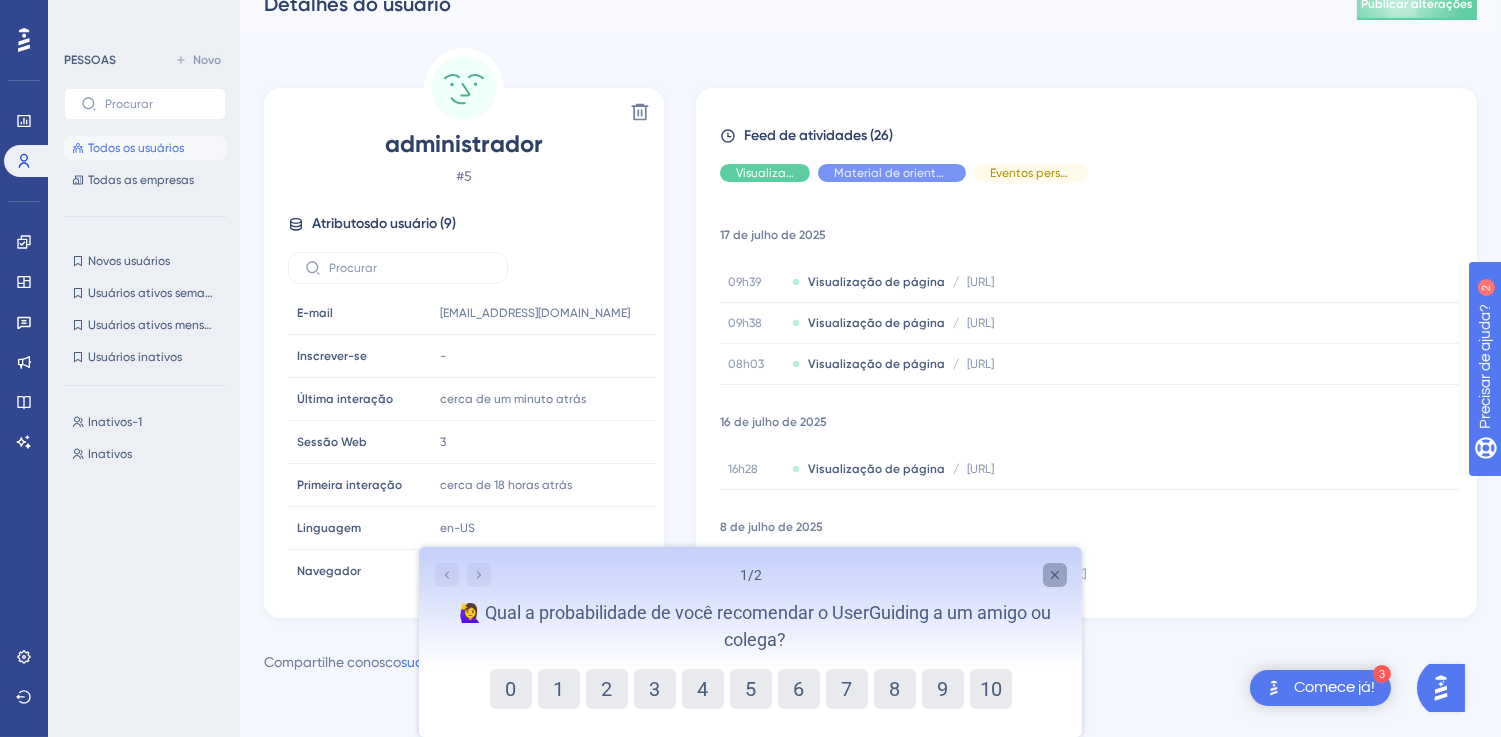 click 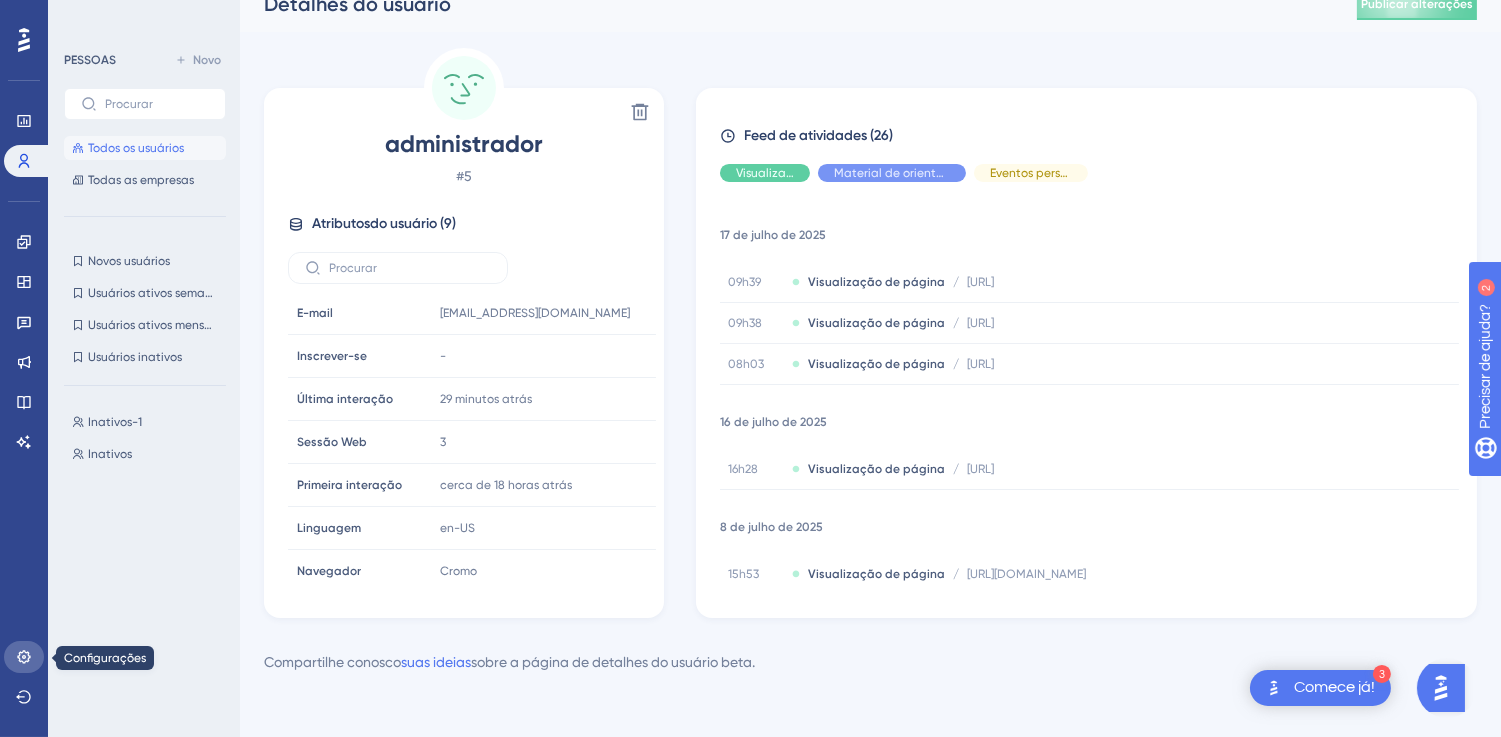 click at bounding box center (24, 657) 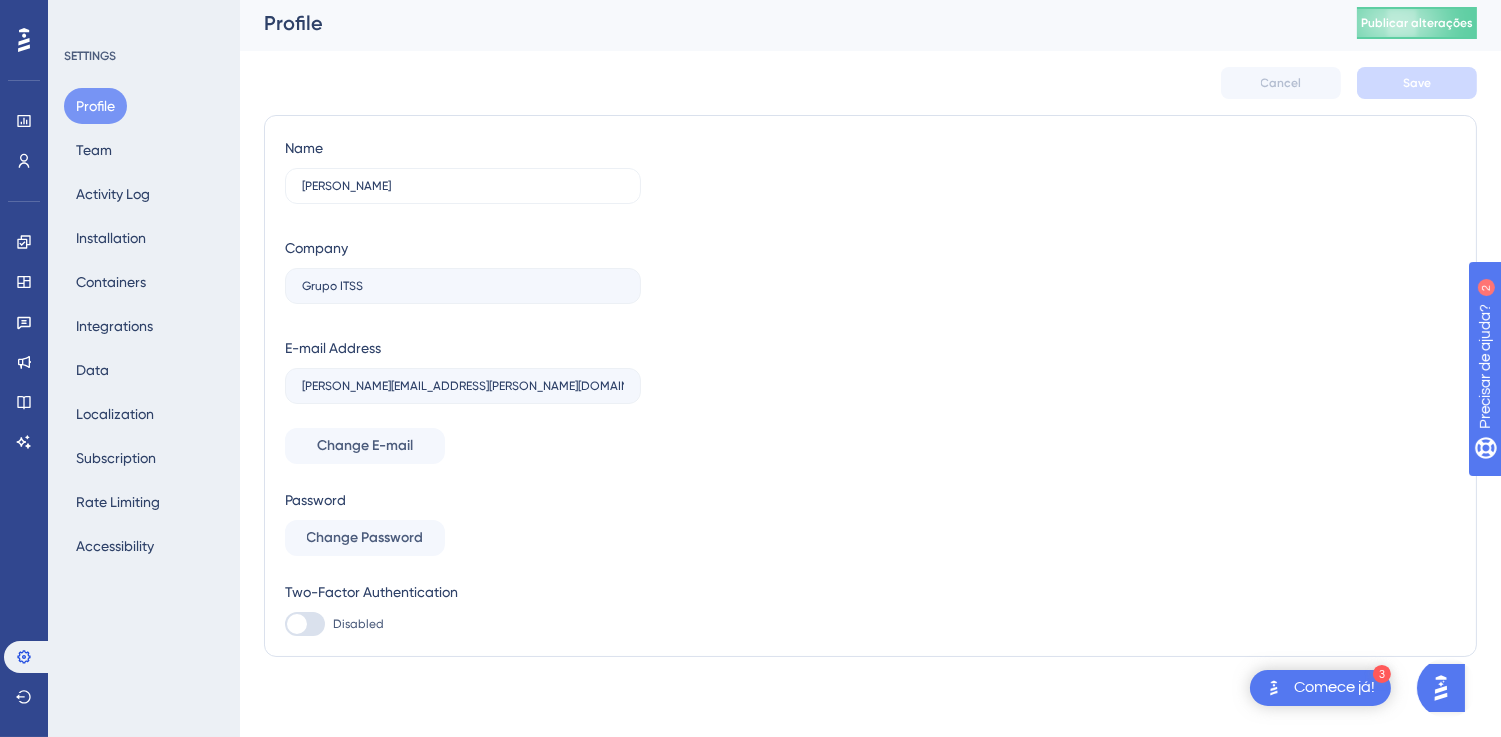 scroll, scrollTop: 0, scrollLeft: 0, axis: both 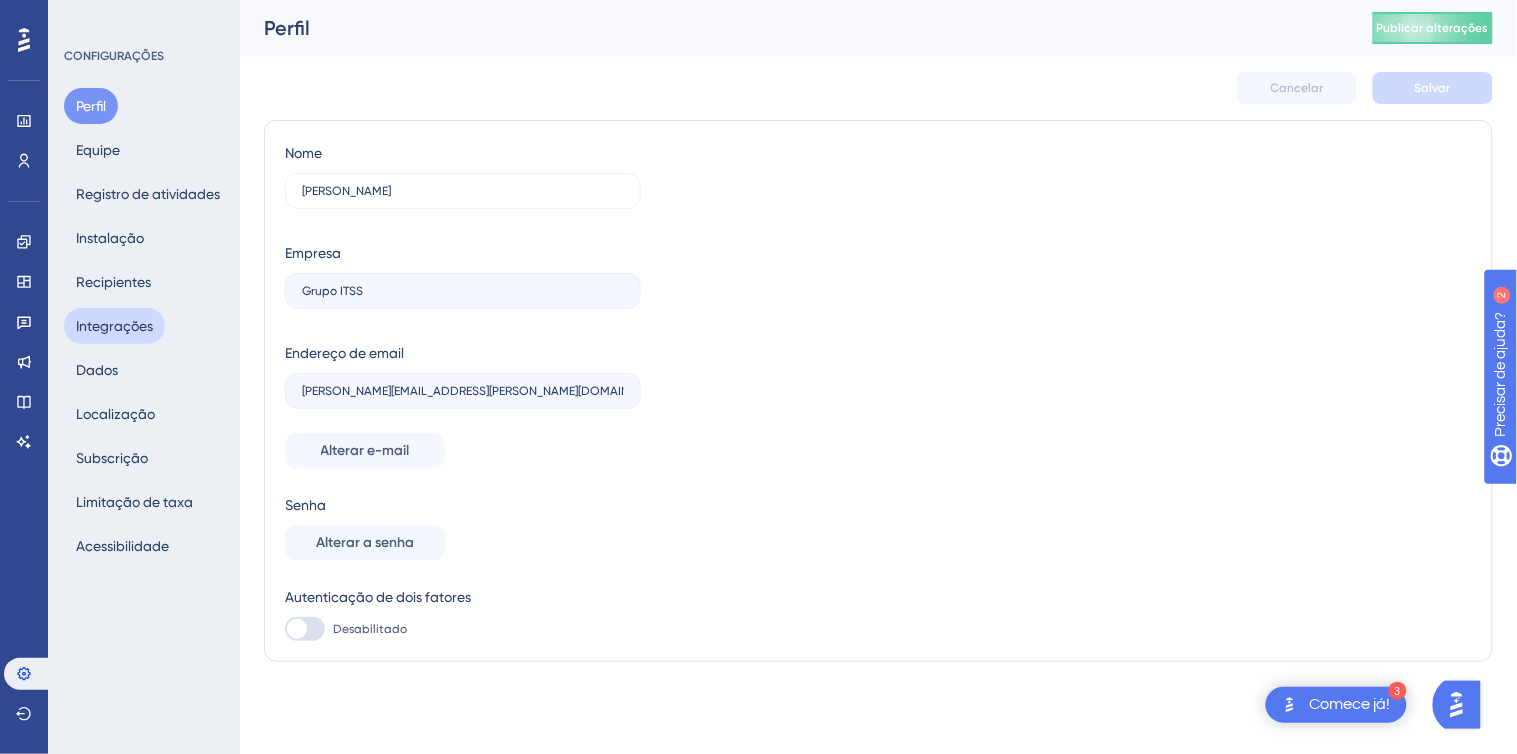 click on "Integrações" at bounding box center [114, 326] 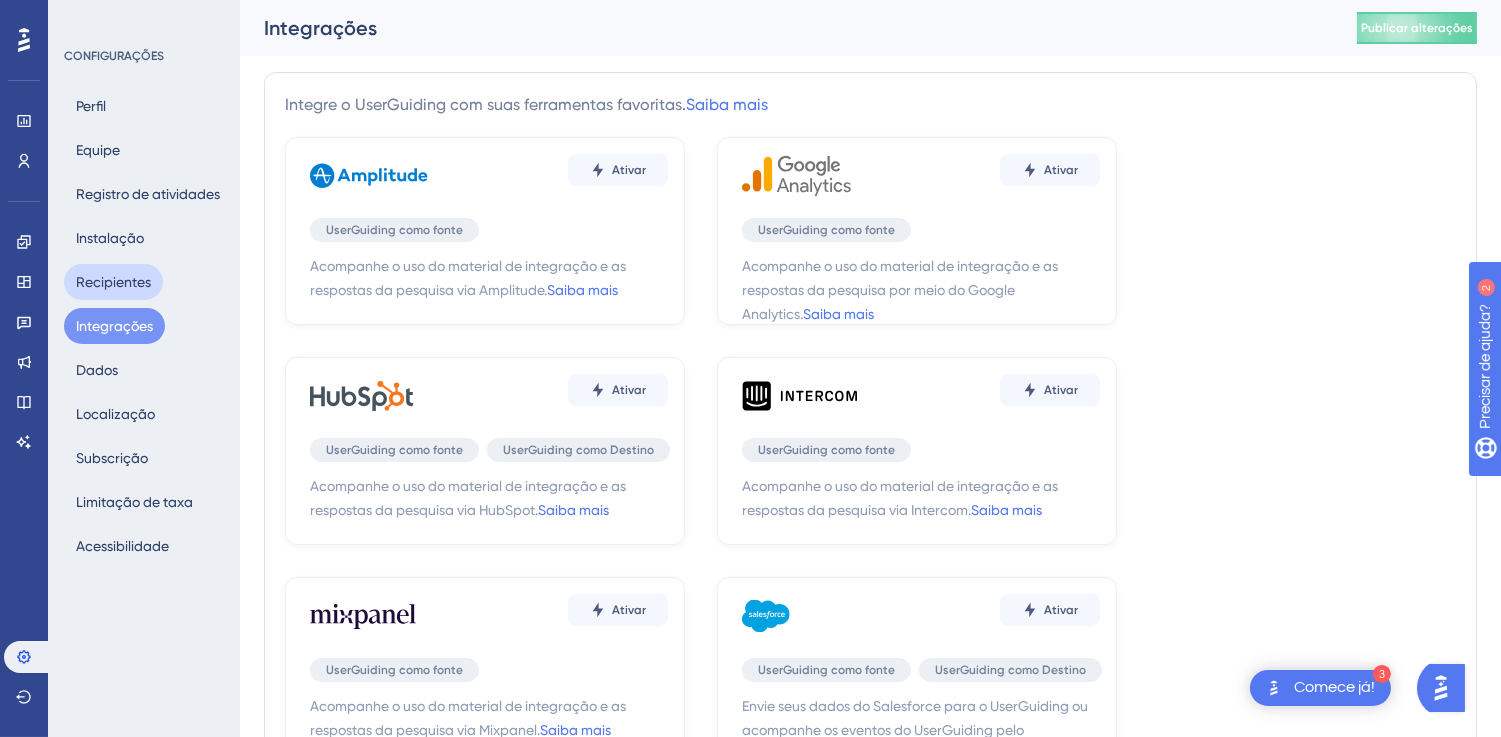 click on "Recipientes" at bounding box center (113, 282) 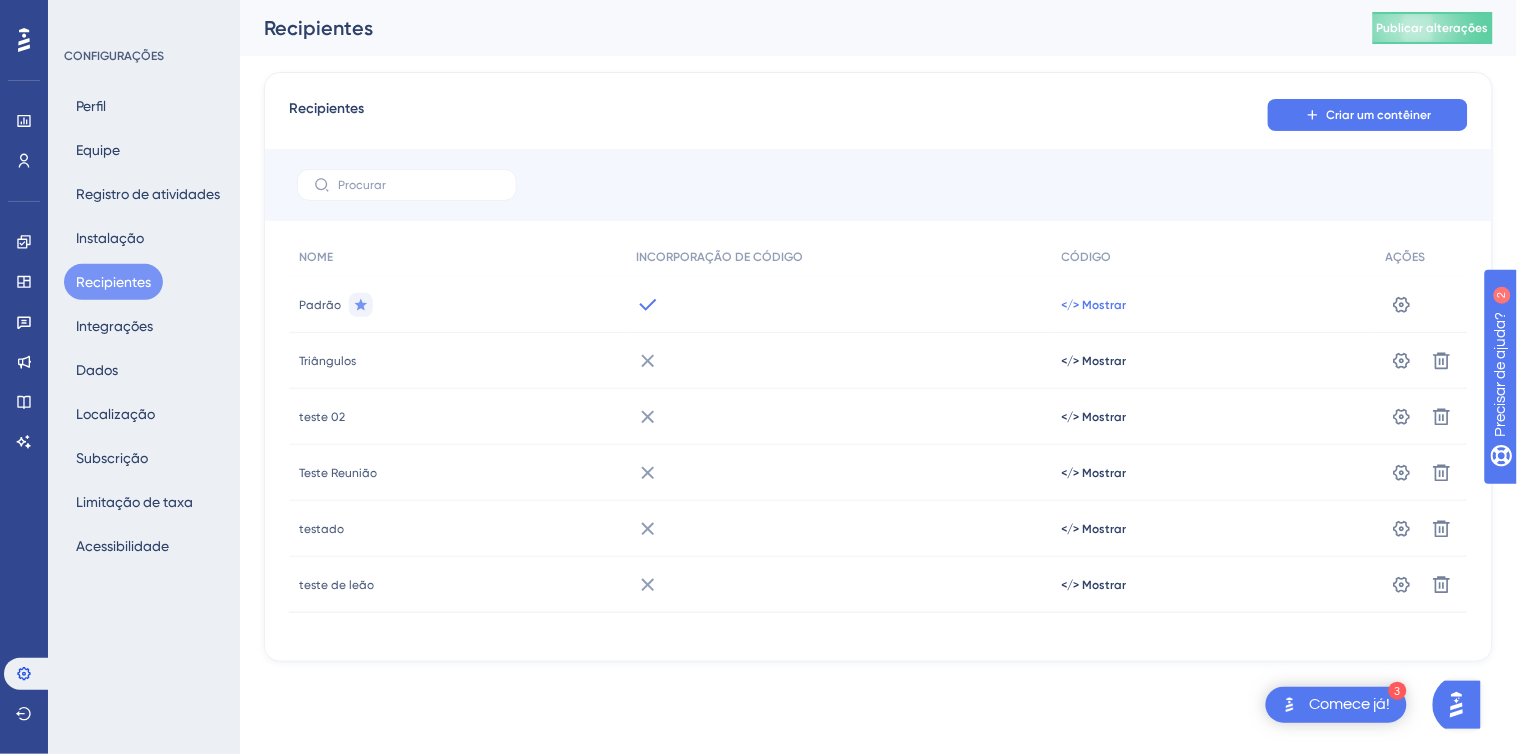 click on "</> Mostrar" at bounding box center (1094, 305) 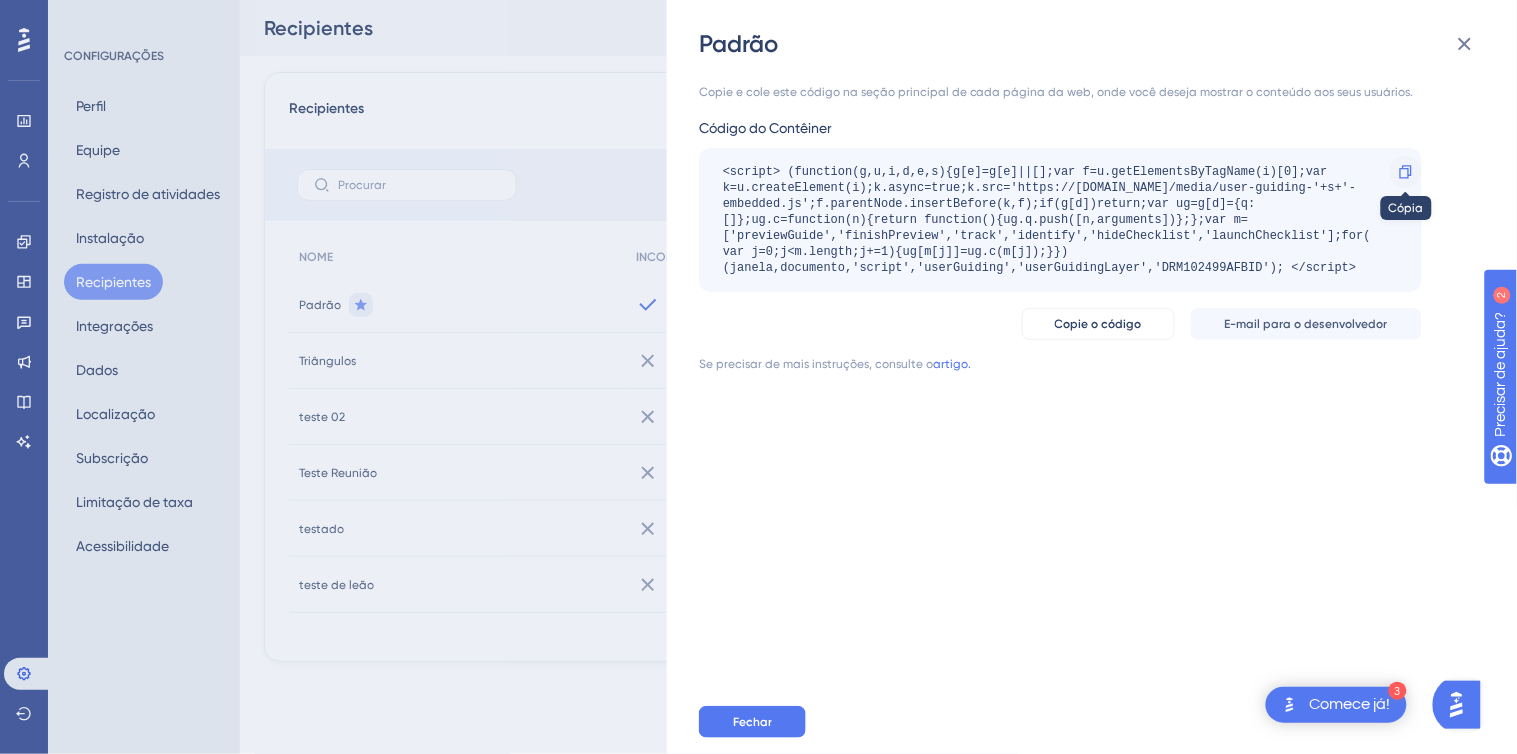 click 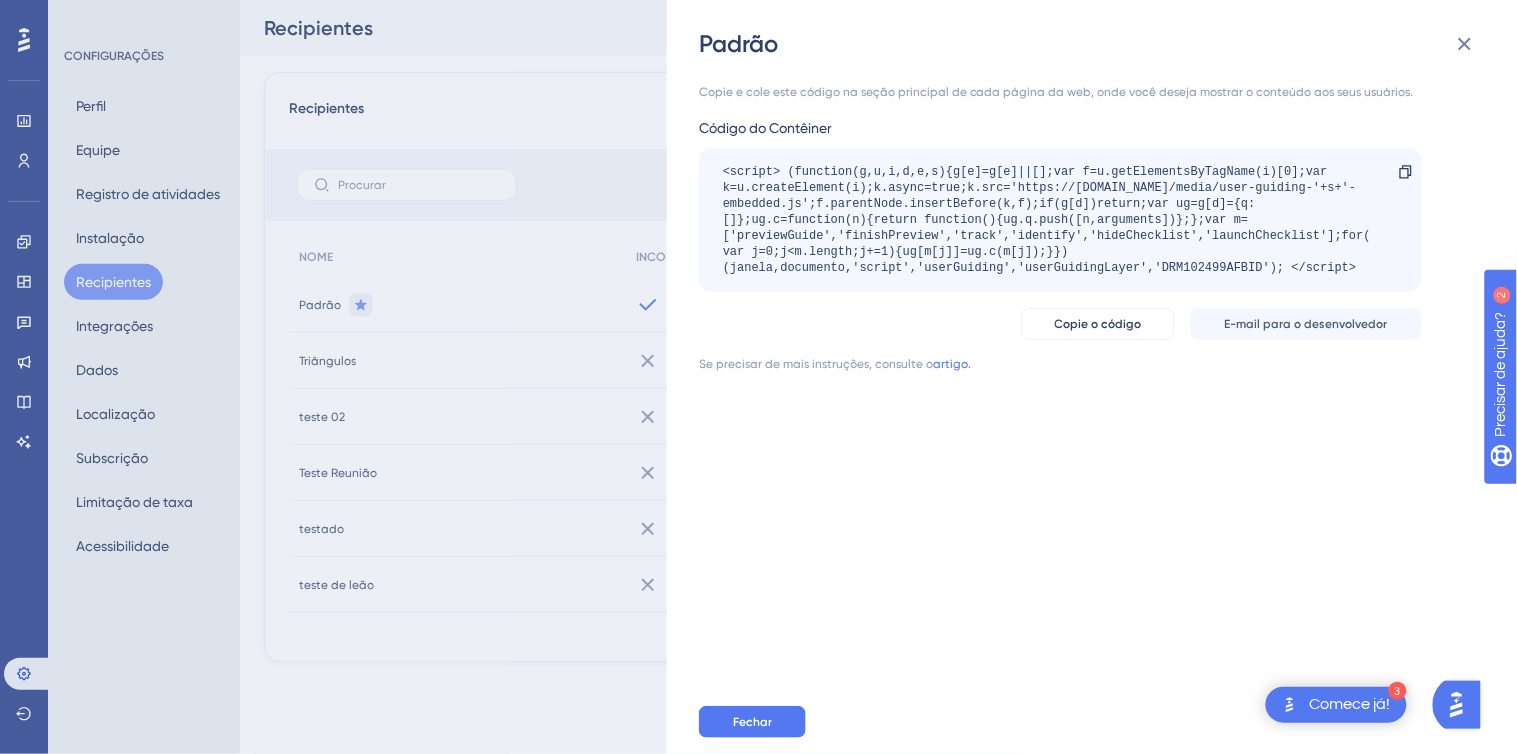 click on "Padrão Copie e [PERSON_NAME] este código na seção principal de cada página da web, onde você deseja mostrar o conteúdo aos seus usuários. Código do Contêiner <script> (function(g,u,i,d,e,s){g[e]=g[e]||[];var f=u.getElementsByTagName(i)[0];var k=u.createElement(i);k.async=true;k.src='https://[DOMAIN_NAME]/media/user-guiding-'+s+'-embedded.js';f.parentNode.insertBefore(k,f);if(g[d])return;var ug=g[d]={q:[]};ug.c=function(n){return function(){ug.q.push([n,arguments])};};var m=['previewGuide','finishPreview','track','identify','hideChecklist','launchChecklist'];for(var j=0;j<m.length;j+=1){ug[m[j]]=ug.c(m[j]);}})(janela,documento,'script','userGuiding','userGuidingLayer','DRM102499AFBID'); </script>
Cópia Copie o código E-mail para o desenvolvedor Se precisar de mais instruções, consulte o  artigo. [GEOGRAPHIC_DATA]" at bounding box center (758, 377) 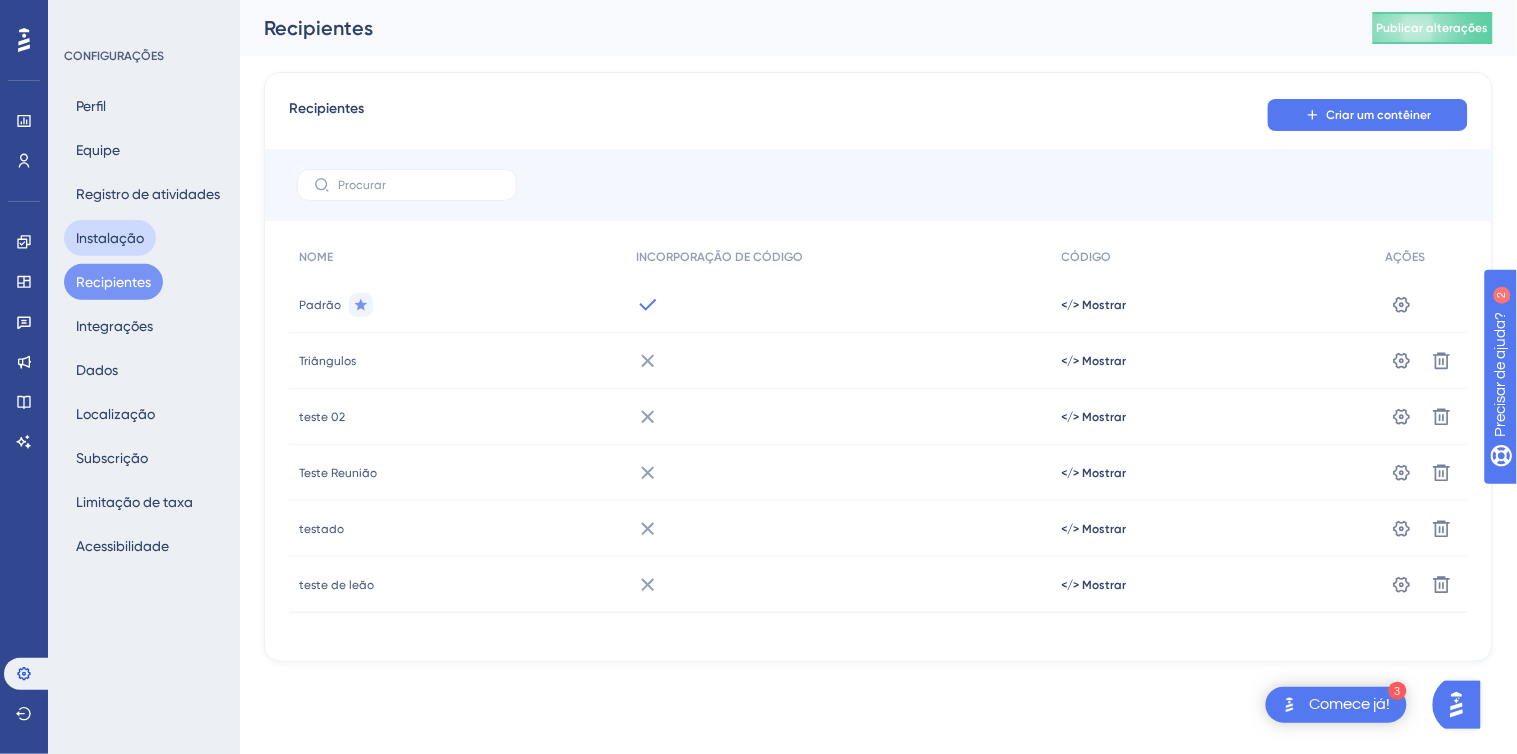 click on "Instalação" at bounding box center (110, 238) 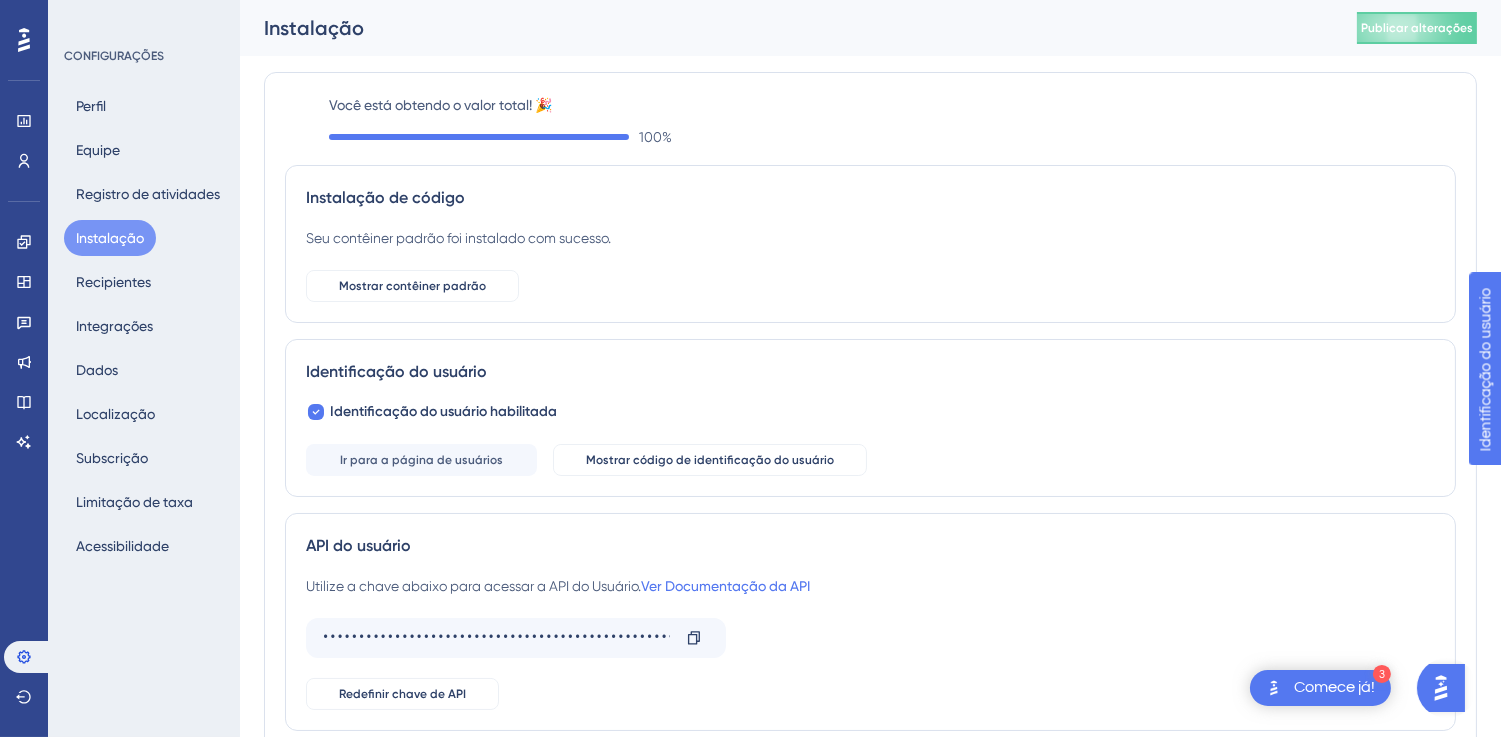scroll, scrollTop: 0, scrollLeft: 0, axis: both 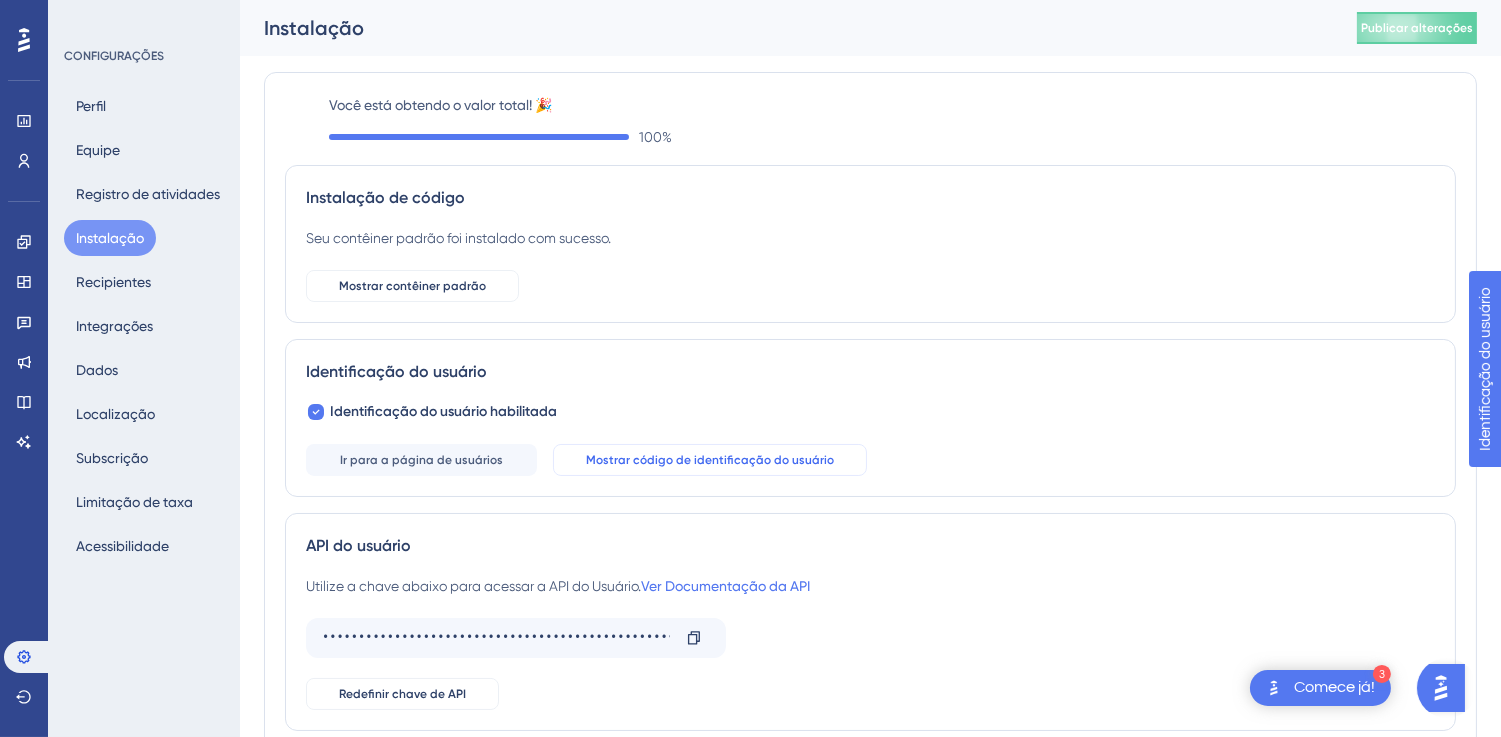 click on "Mostrar código de identificação do usuário" at bounding box center (710, 460) 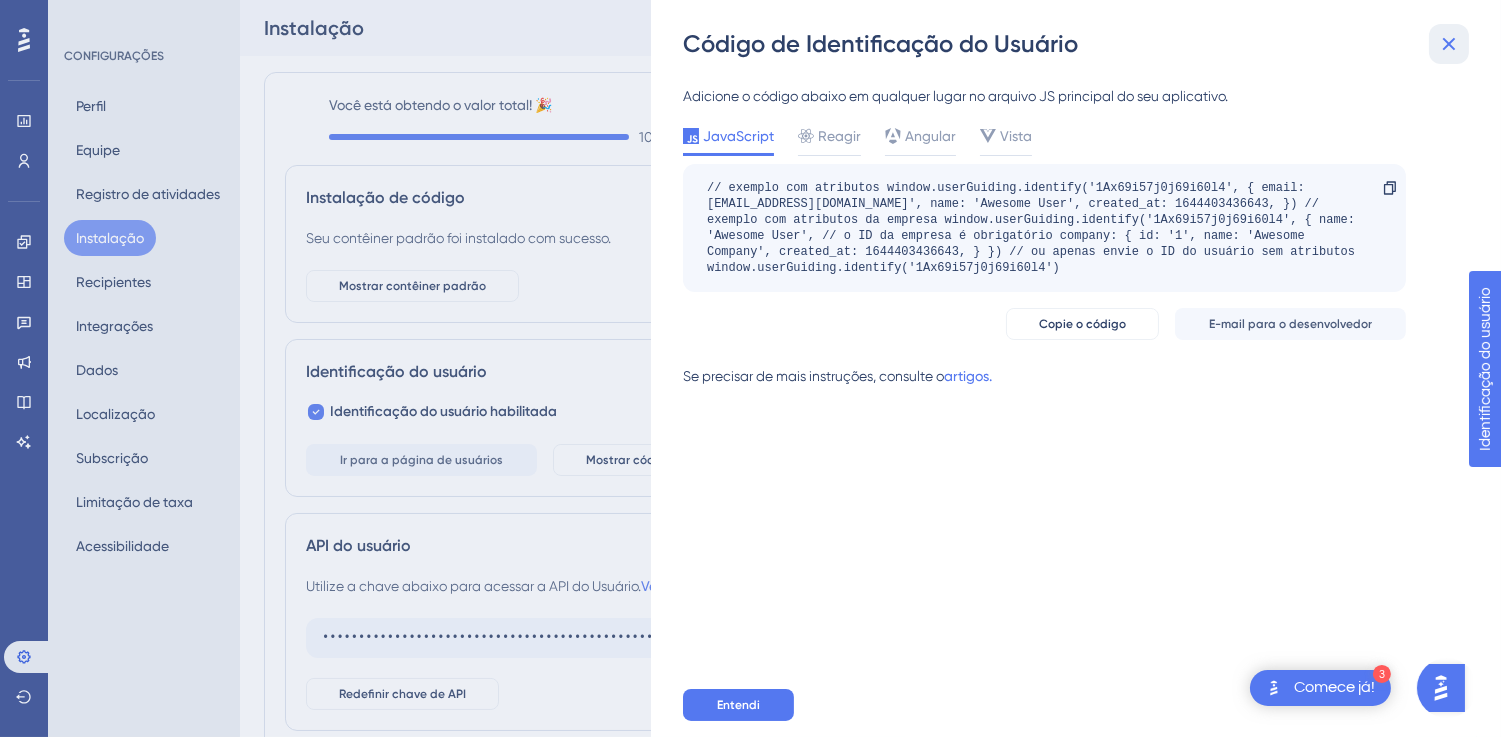 drag, startPoint x: 1455, startPoint y: 40, endPoint x: 1421, endPoint y: 46, distance: 34.525352 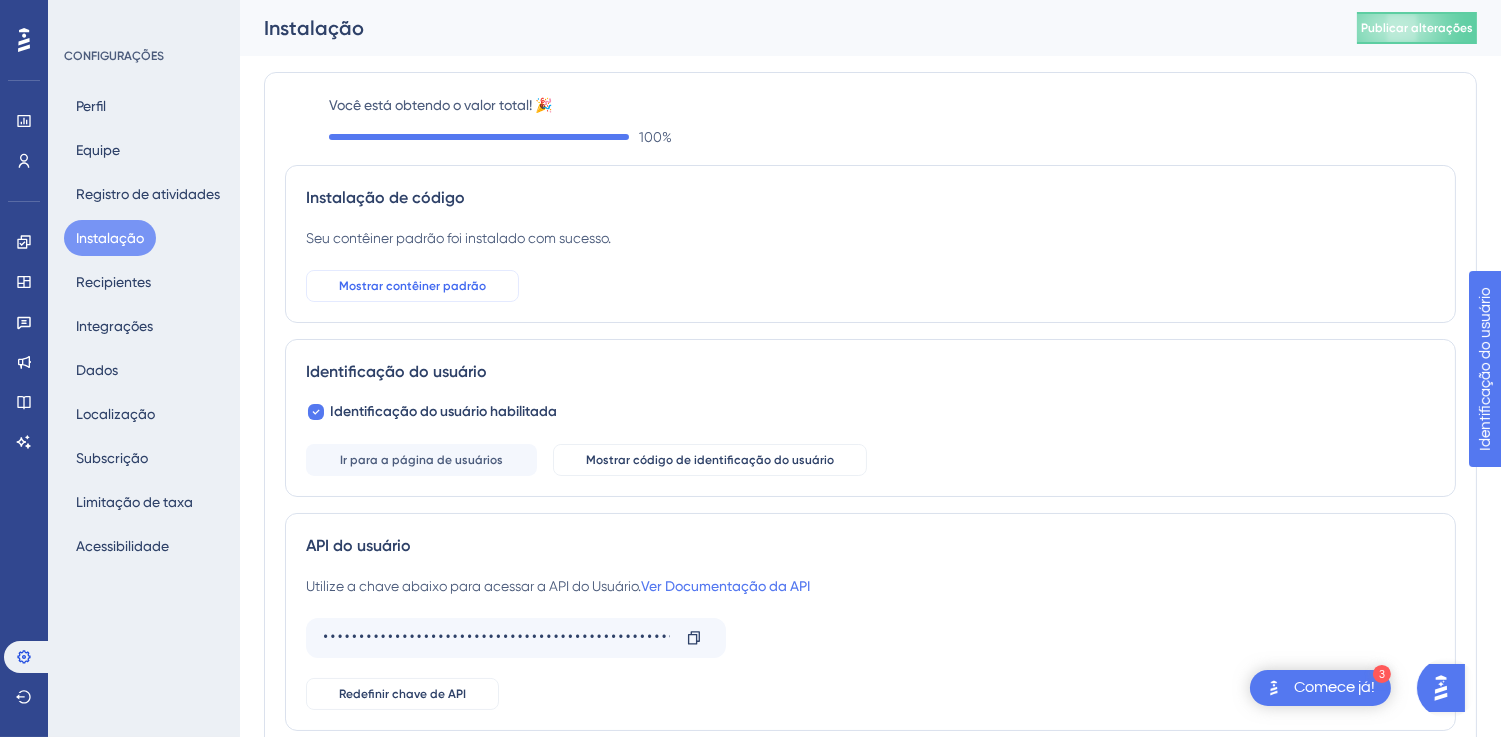 click on "Mostrar contêiner padrão" at bounding box center [412, 286] 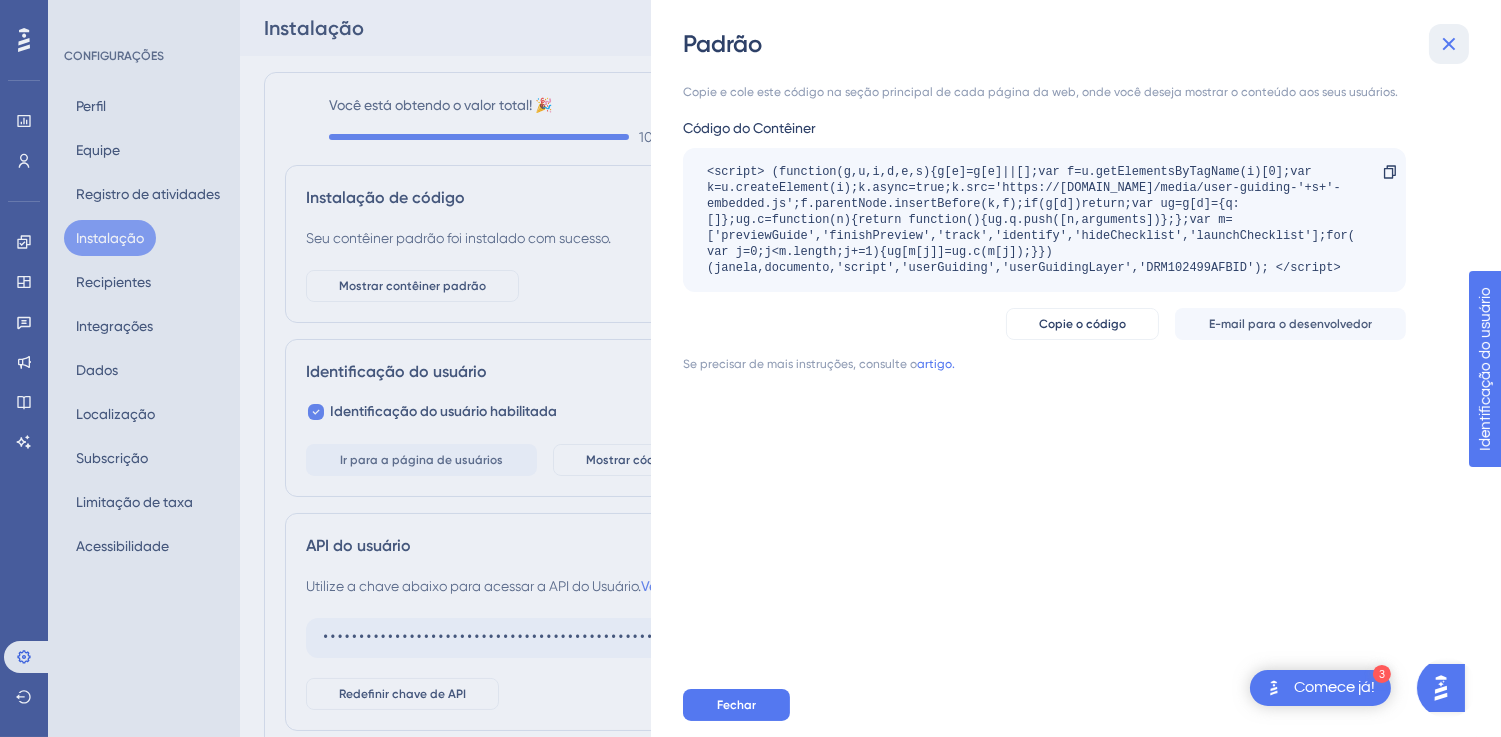 click 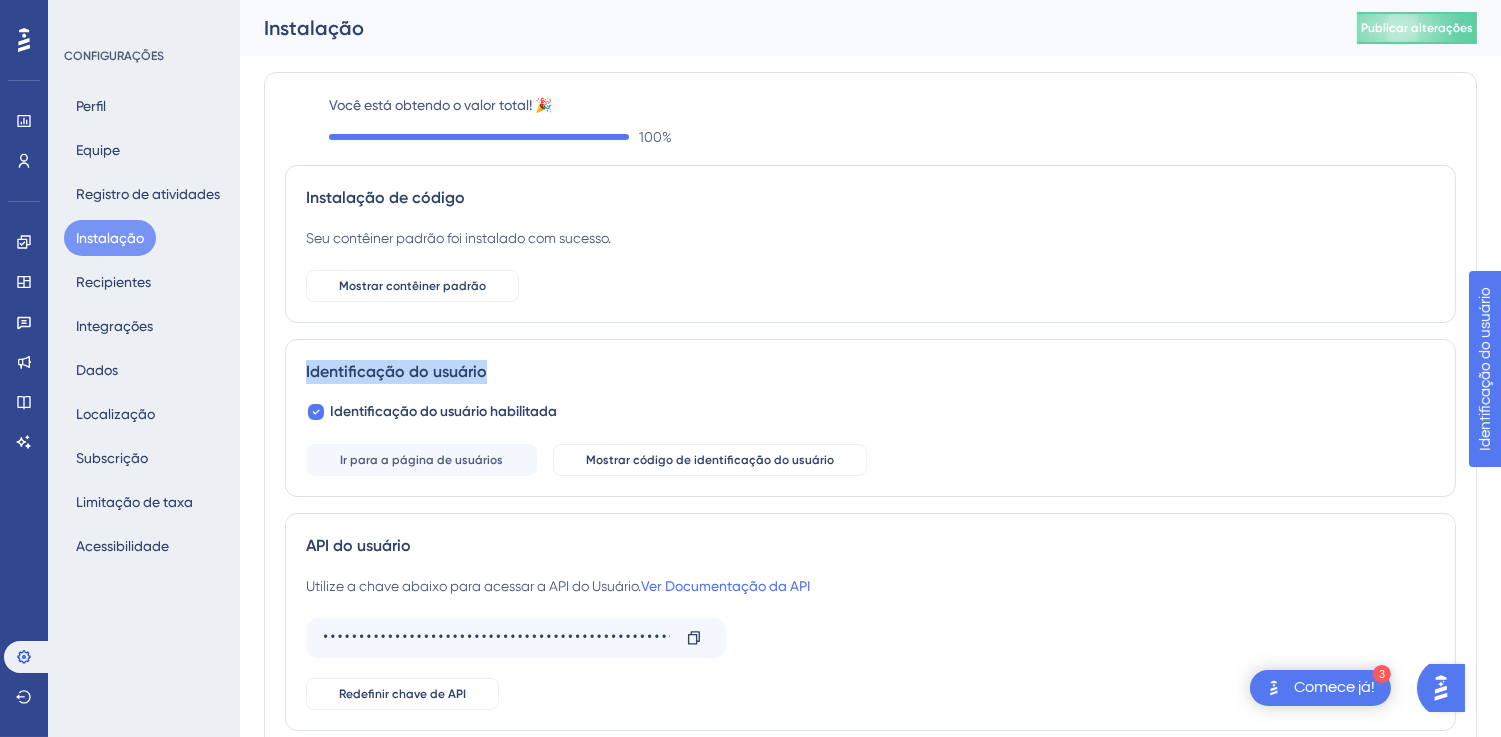 drag, startPoint x: 293, startPoint y: 374, endPoint x: 526, endPoint y: 366, distance: 233.1373 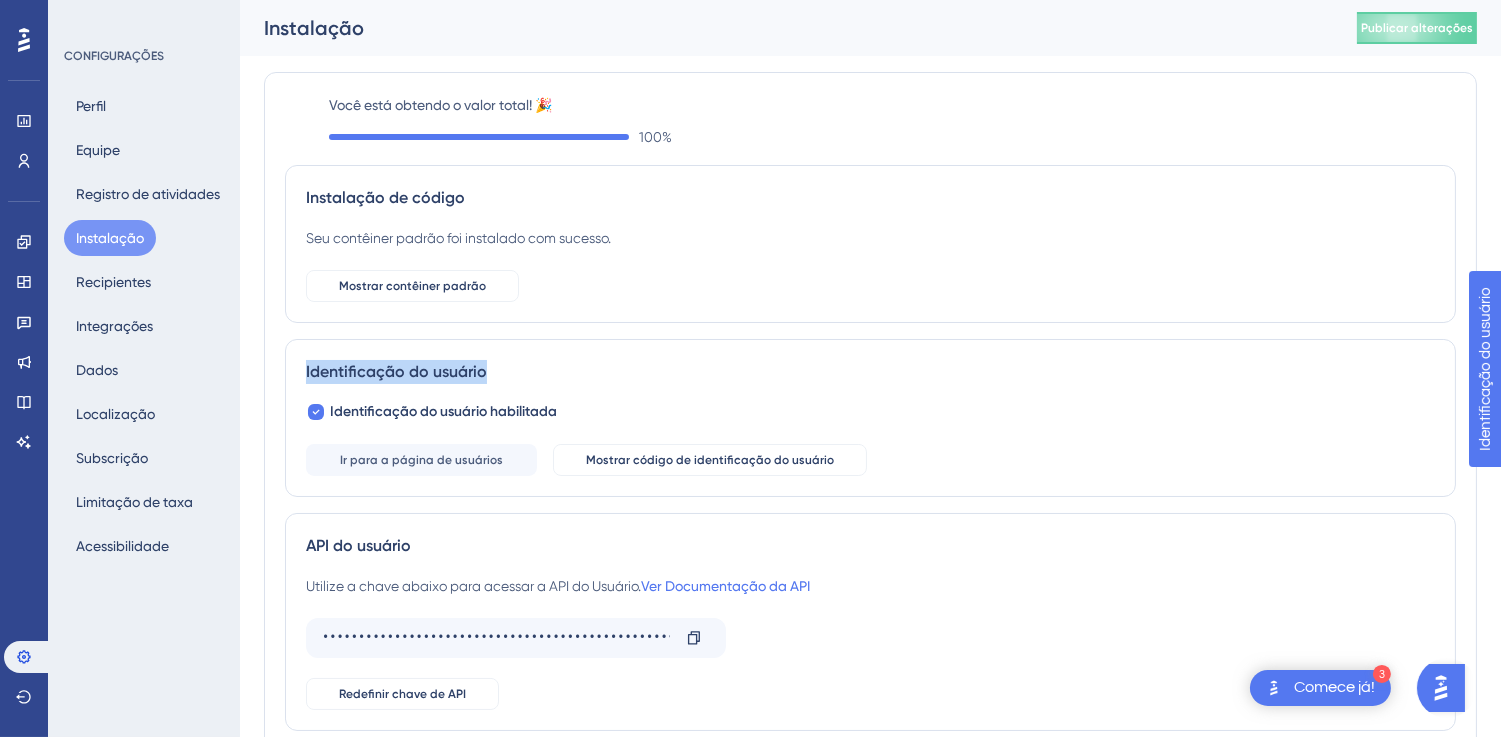 click on "Identificação do usuário" at bounding box center [870, 372] 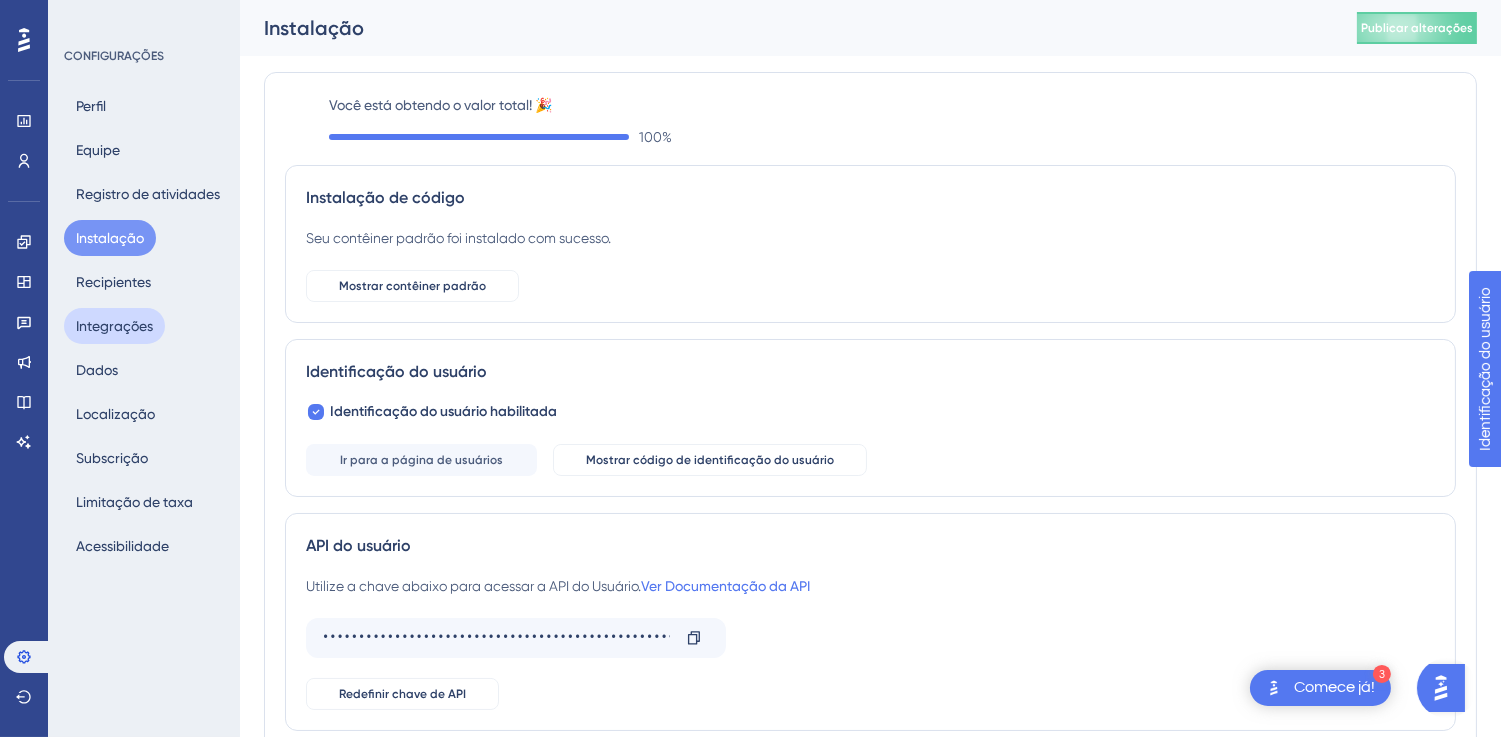 click on "Integrações" at bounding box center (114, 326) 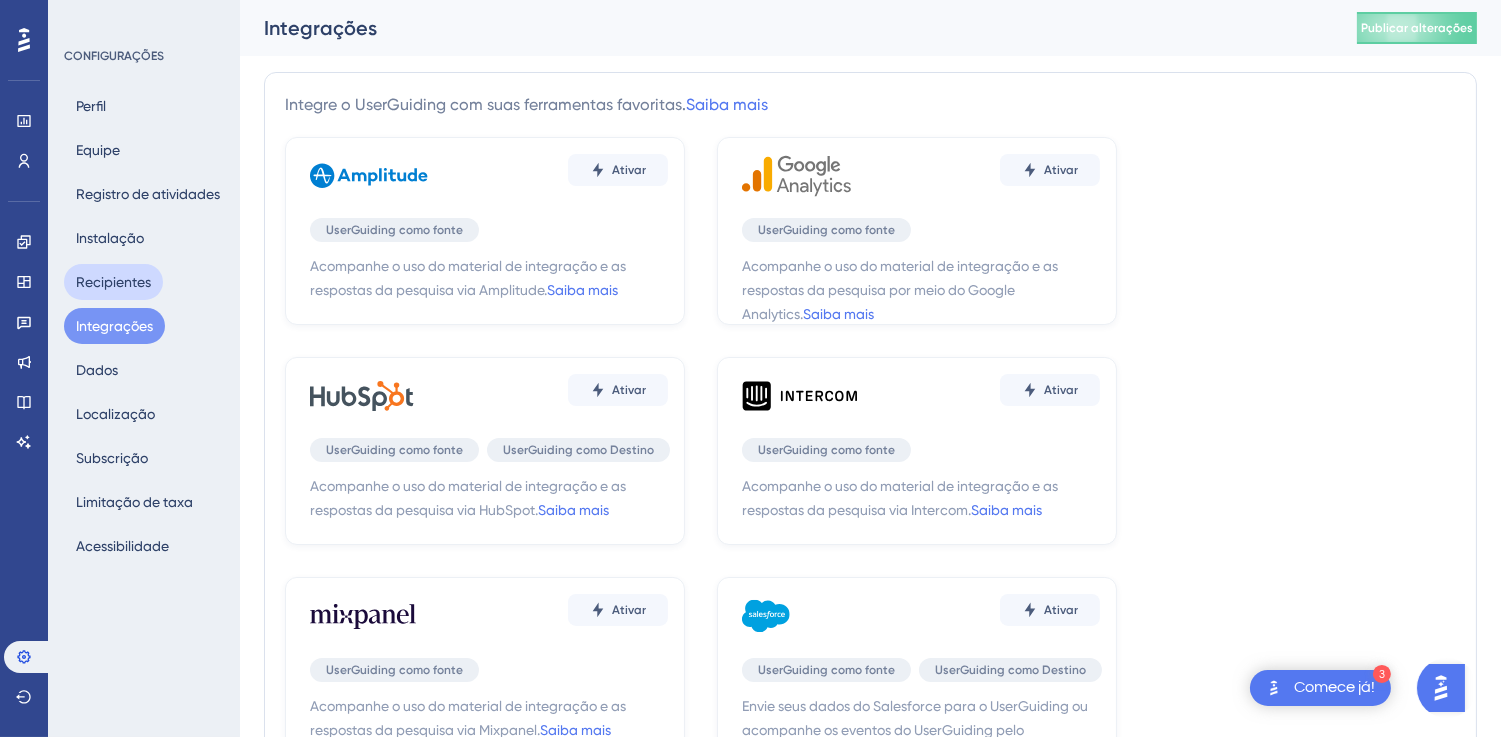 scroll, scrollTop: 0, scrollLeft: 0, axis: both 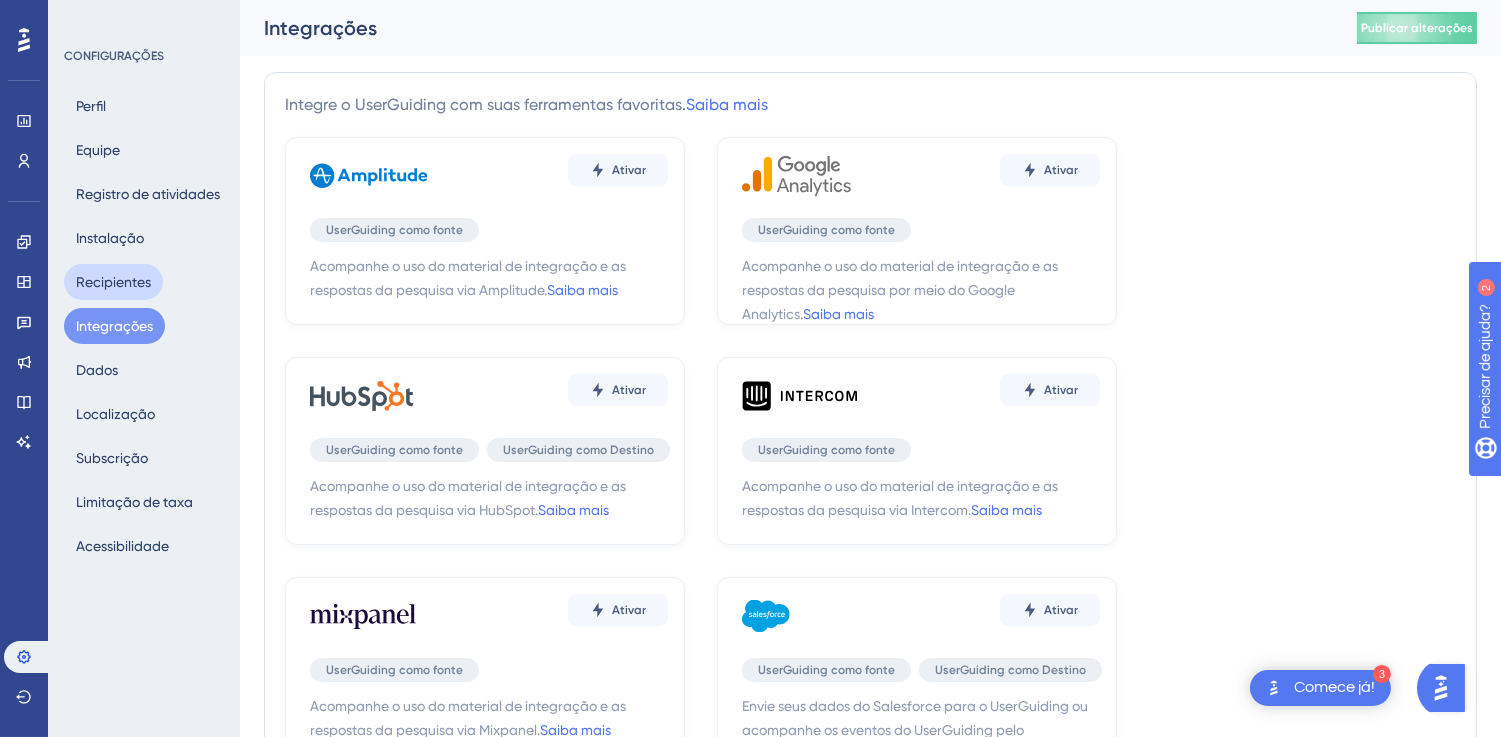 click on "Recipientes" at bounding box center (113, 282) 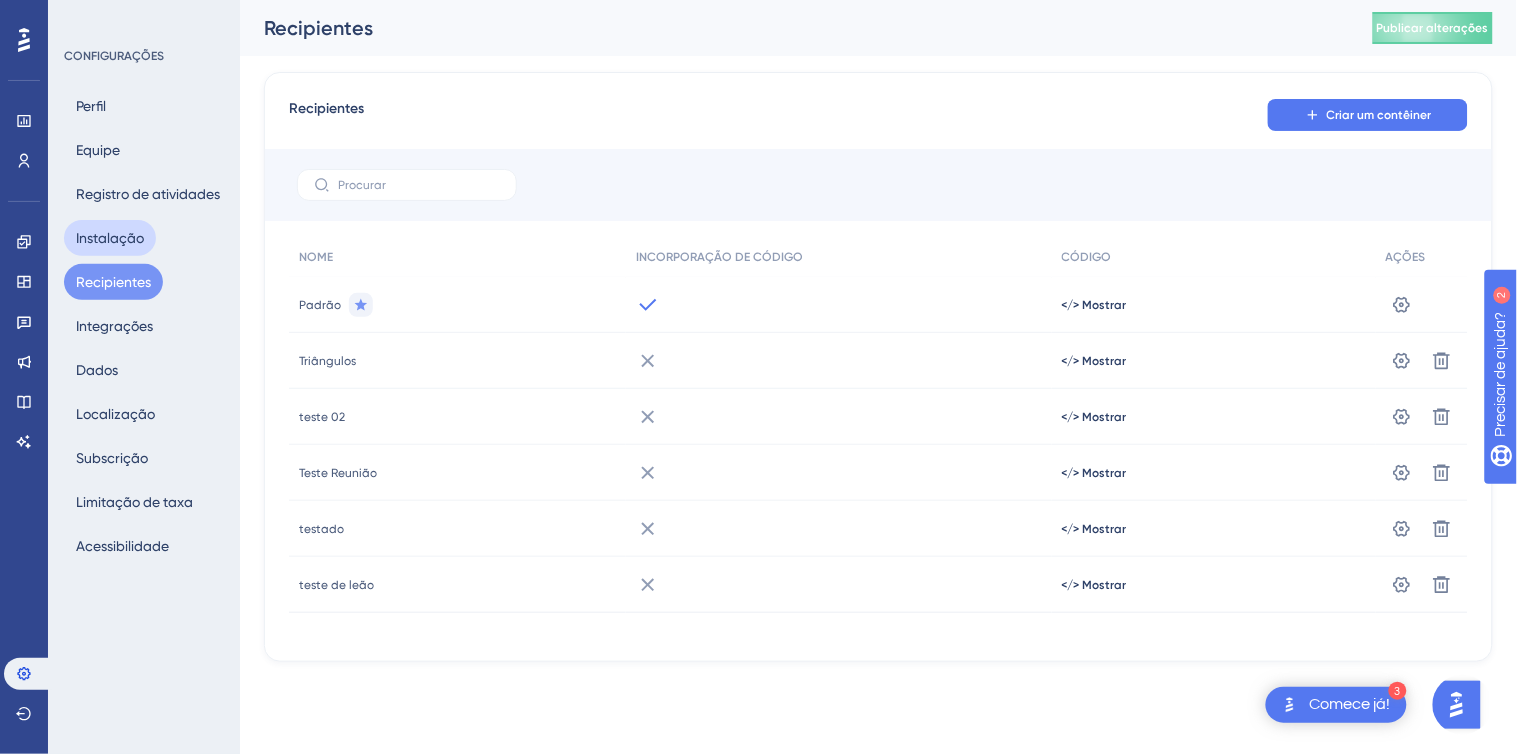 click on "Instalação" at bounding box center (110, 238) 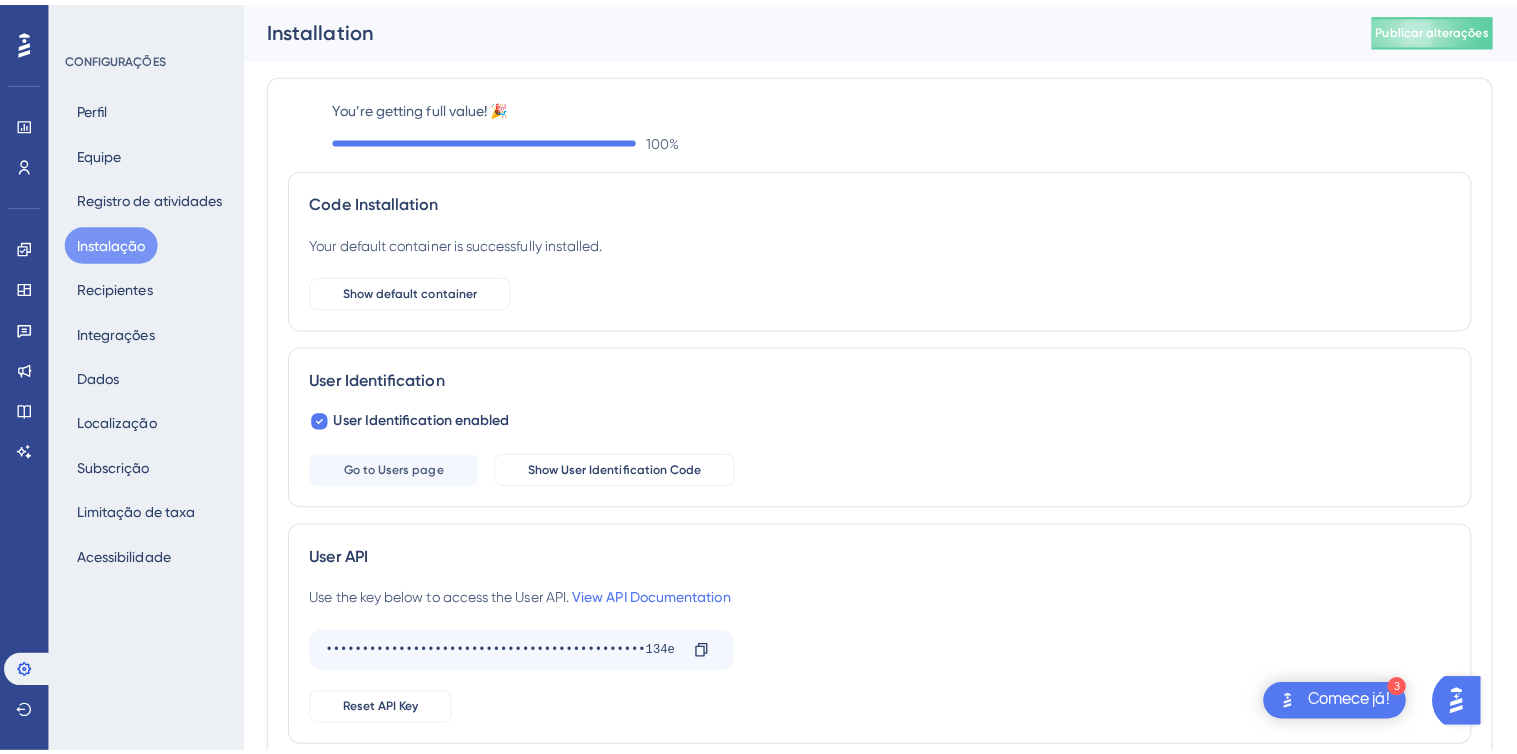 scroll, scrollTop: 0, scrollLeft: 0, axis: both 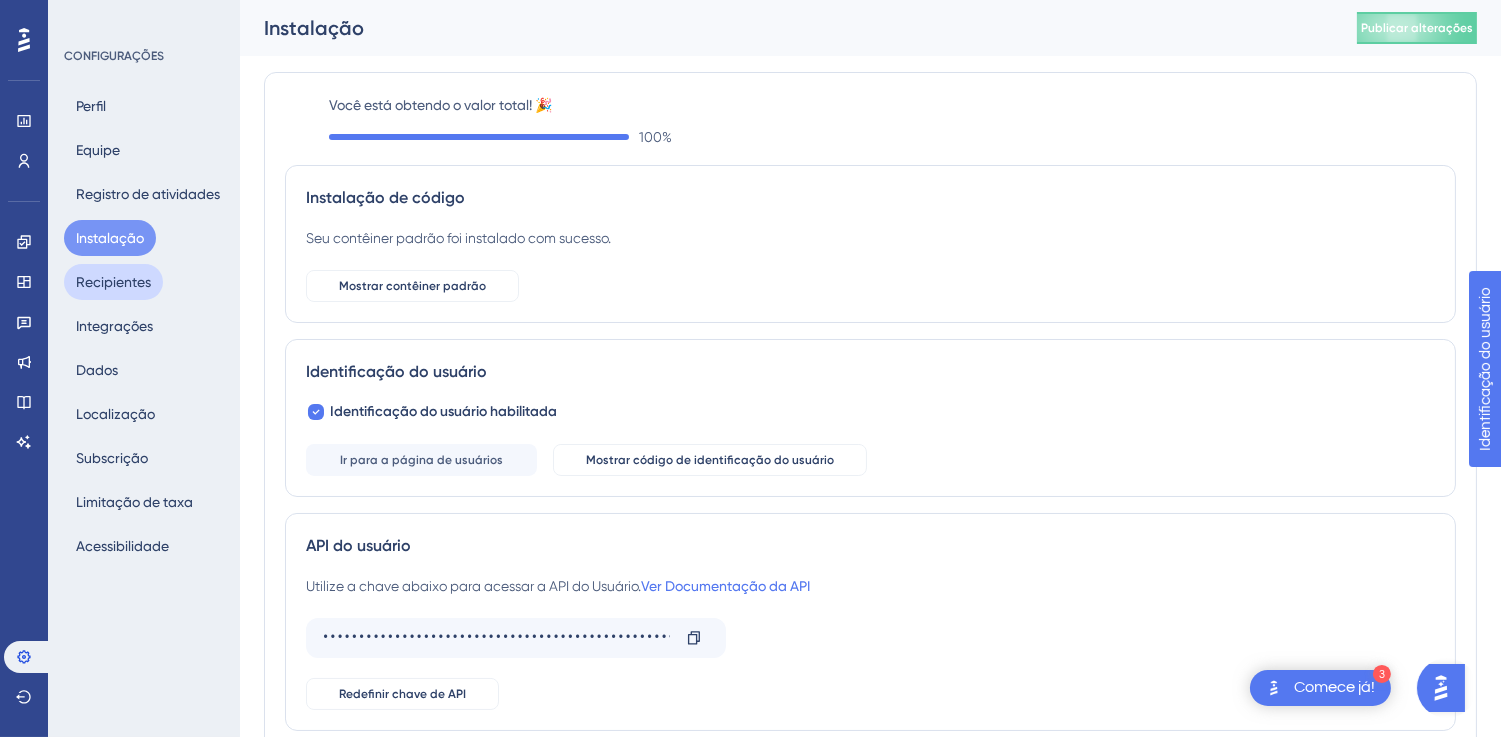 click on "Recipientes" at bounding box center [113, 282] 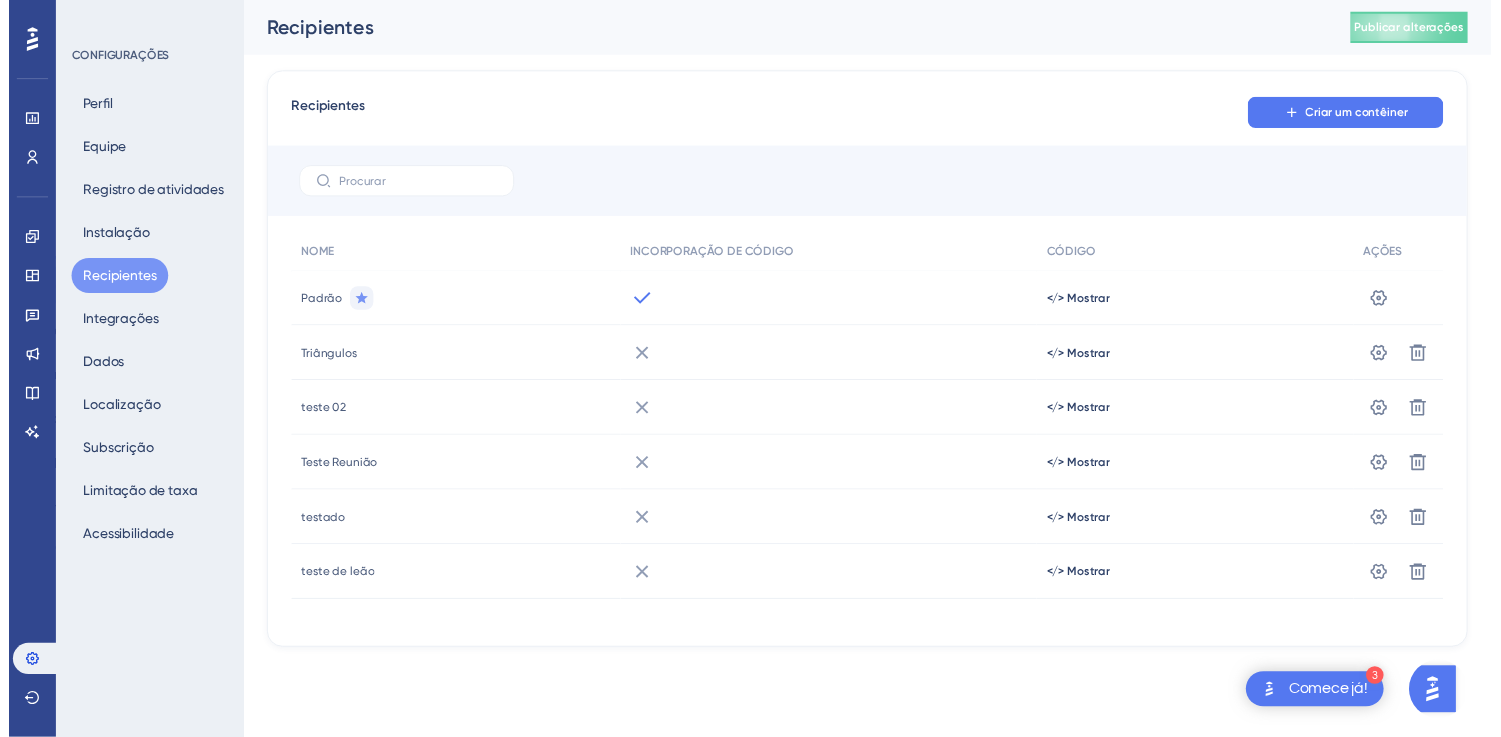 scroll, scrollTop: 0, scrollLeft: 0, axis: both 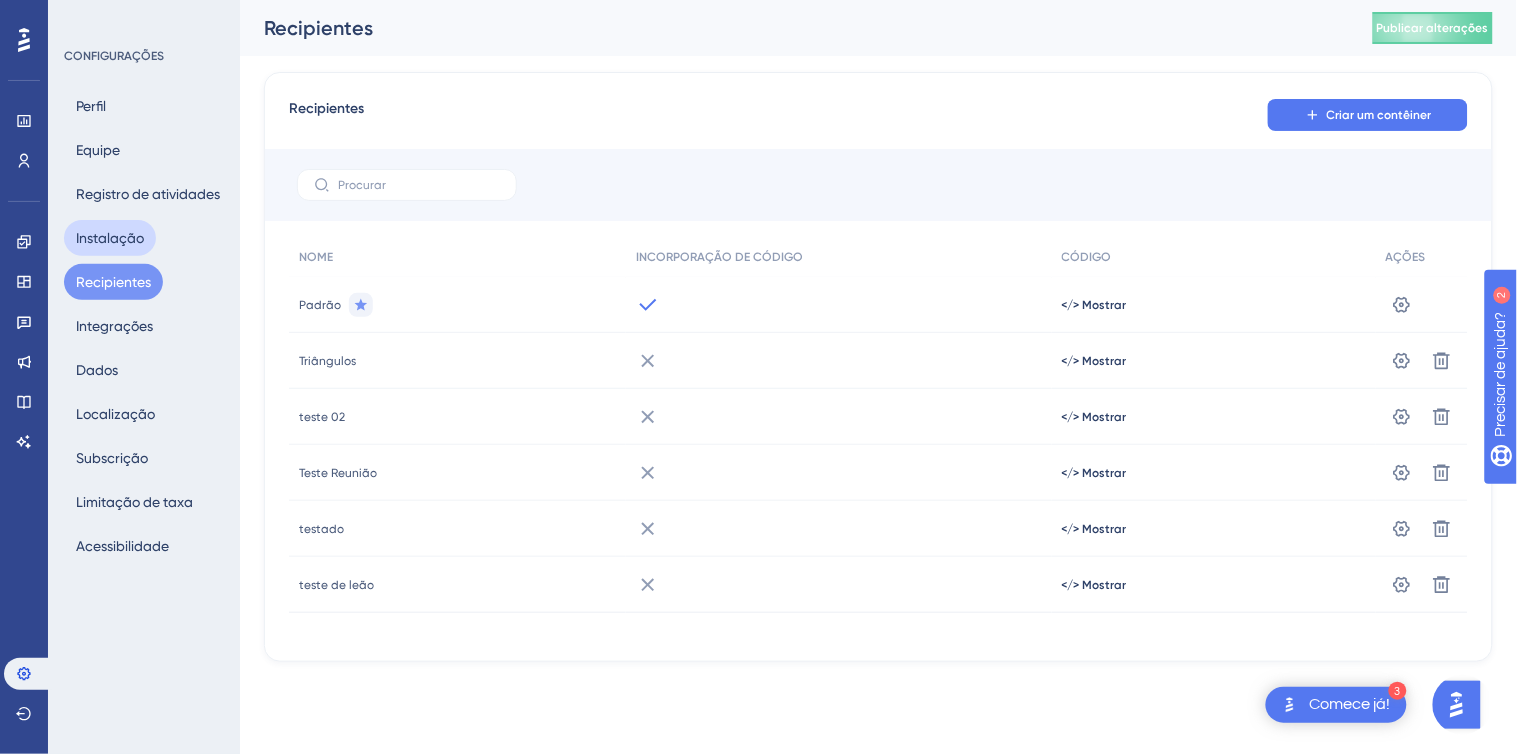 click on "Instalação" at bounding box center [110, 238] 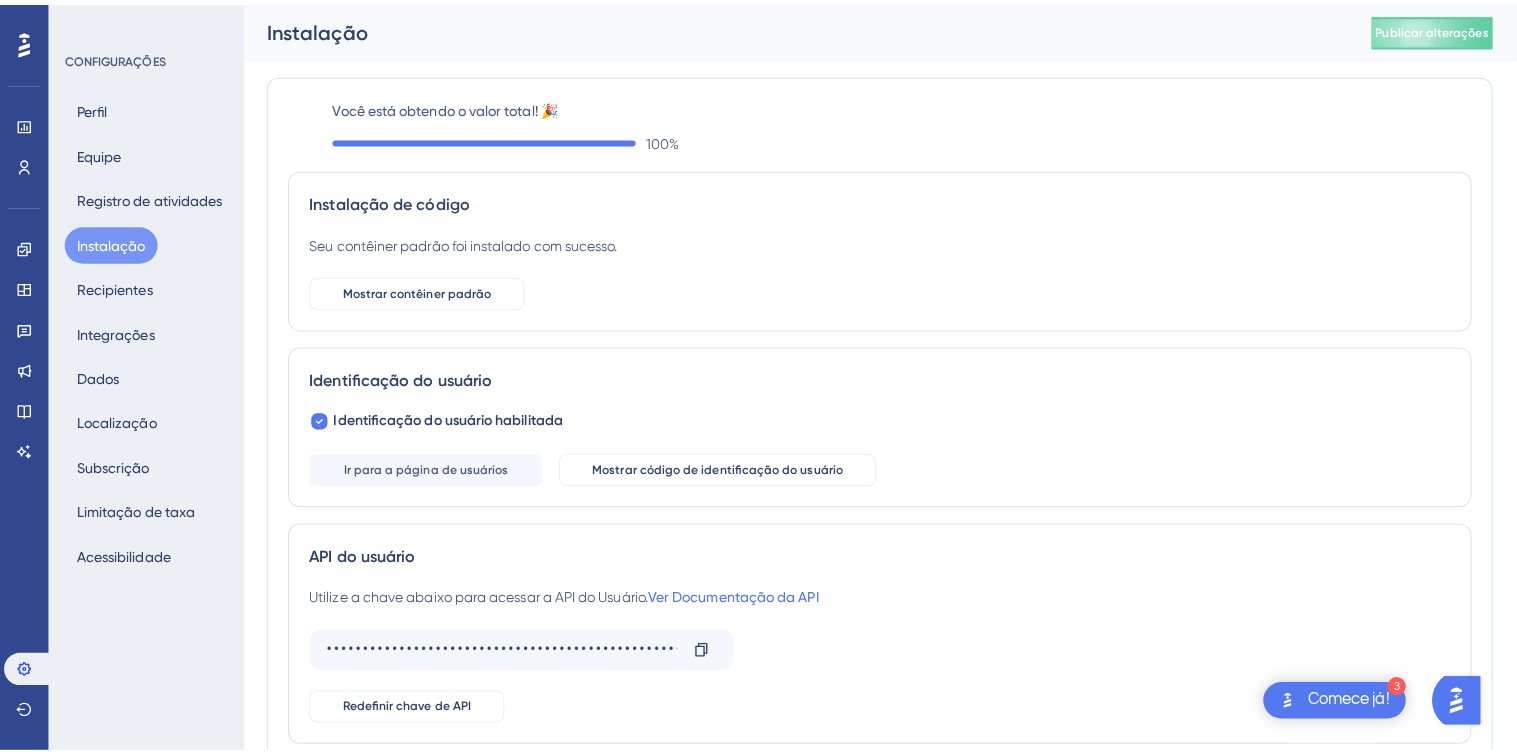 scroll, scrollTop: 0, scrollLeft: 0, axis: both 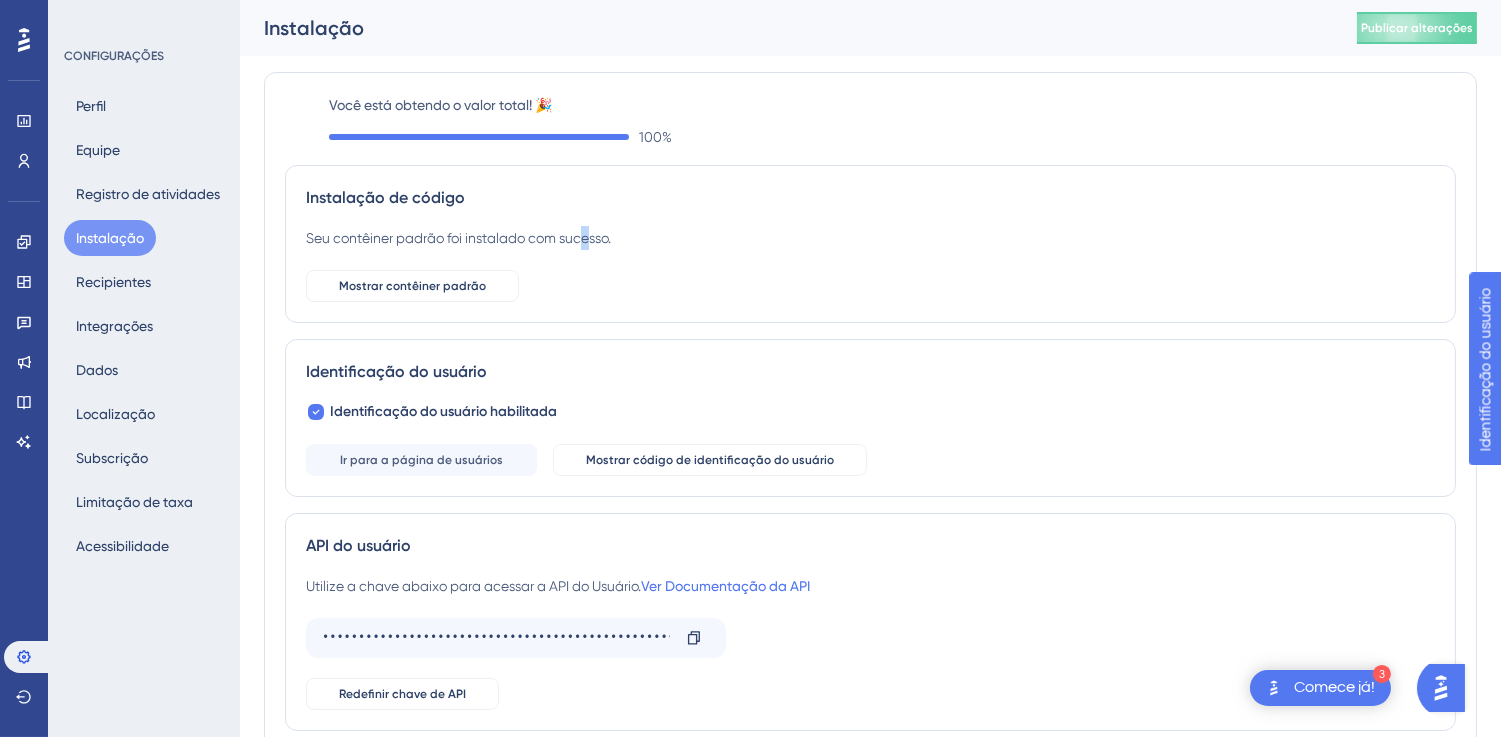 click on "Seu contêiner padrão foi instalado com sucesso. Mostrar contêiner padrão" at bounding box center [870, 264] 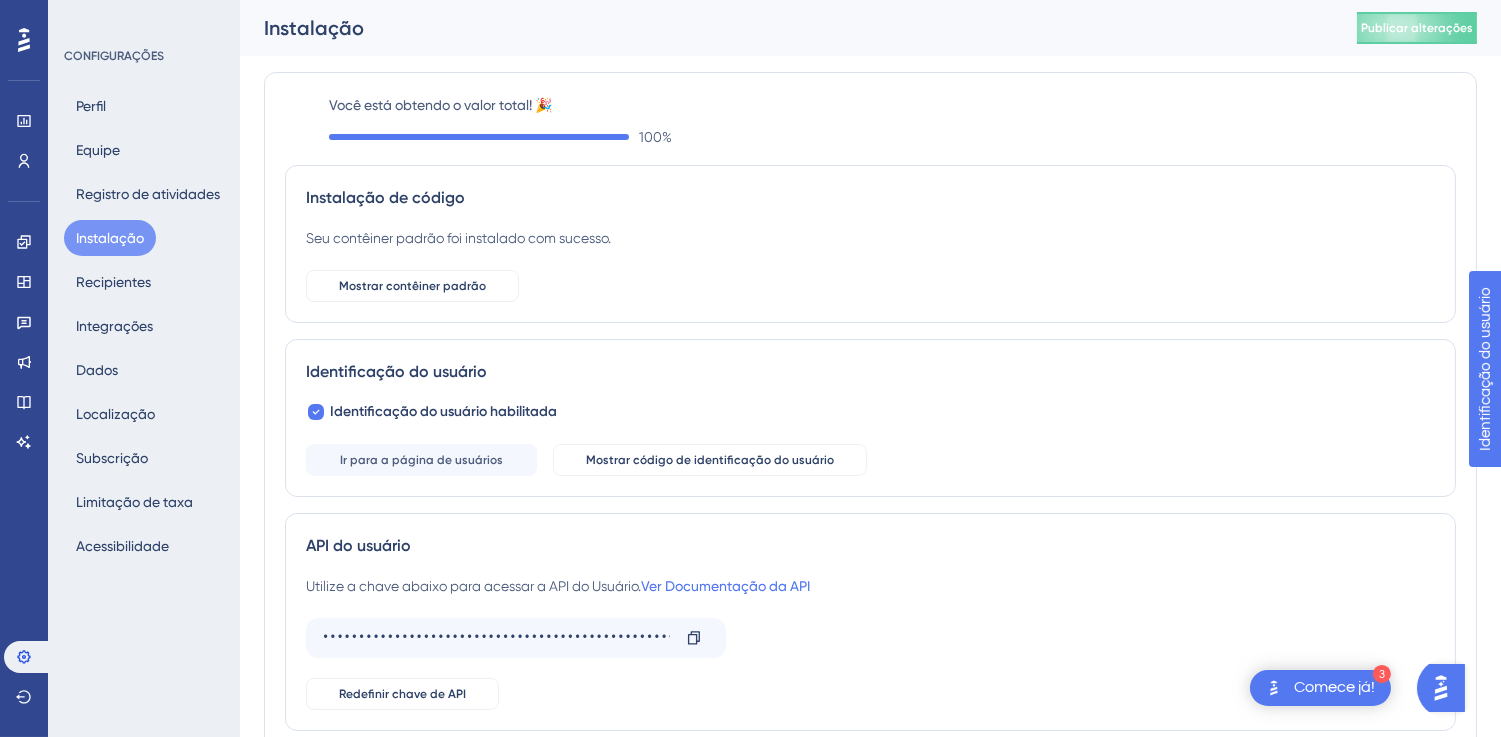 click on "Seu contêiner padrão foi instalado com sucesso. Mostrar contêiner padrão" at bounding box center (870, 264) 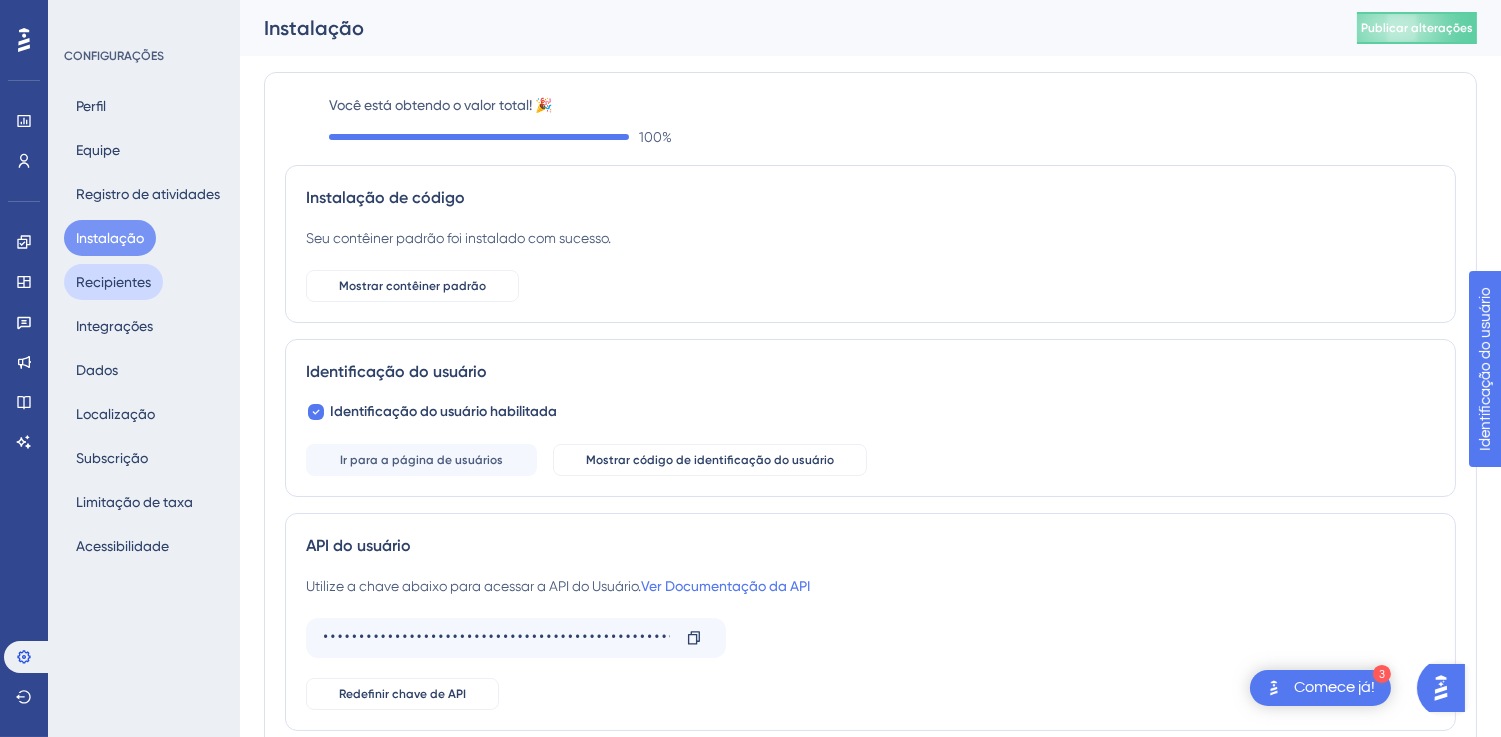 click on "Recipientes" at bounding box center [113, 282] 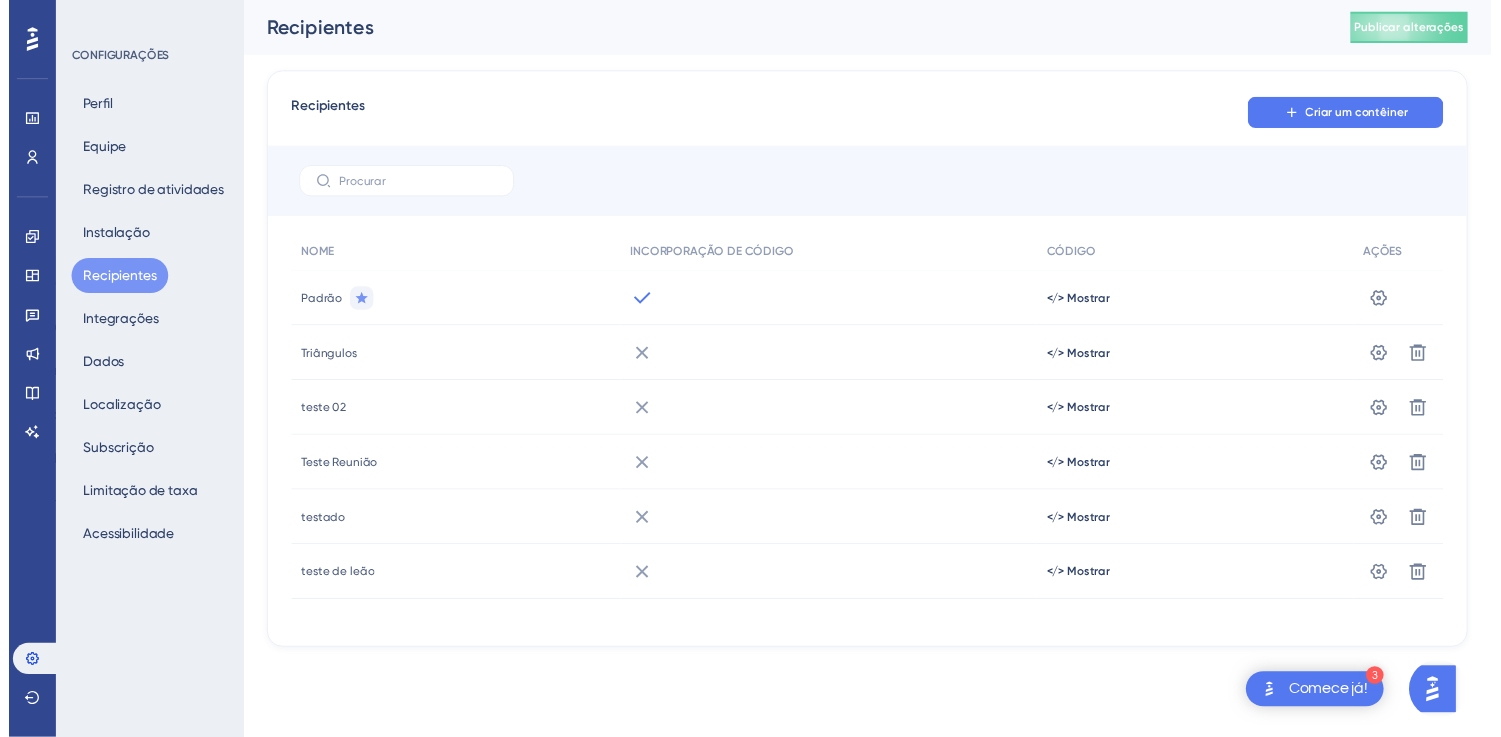 scroll, scrollTop: 0, scrollLeft: 0, axis: both 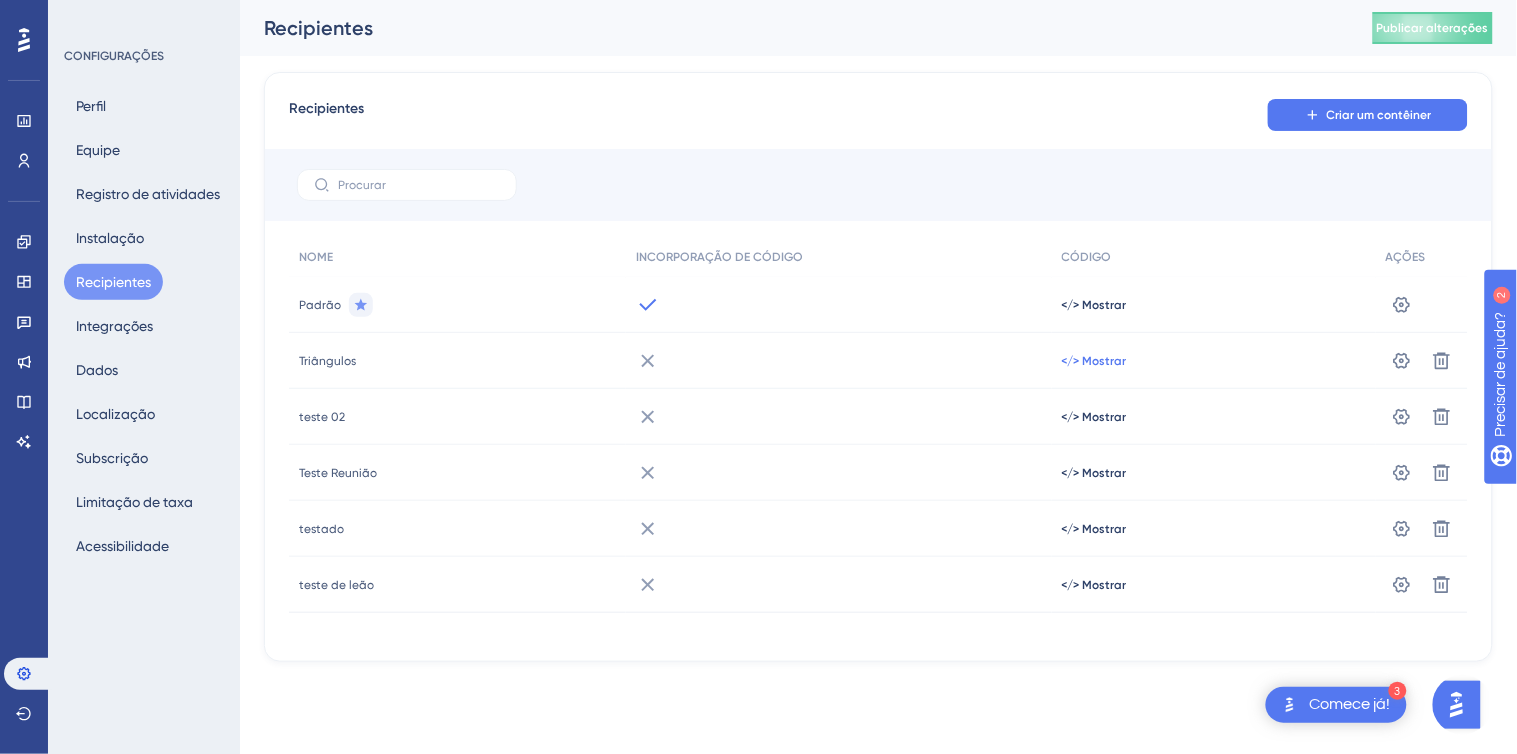 click on "</> Mostrar" at bounding box center [1094, 305] 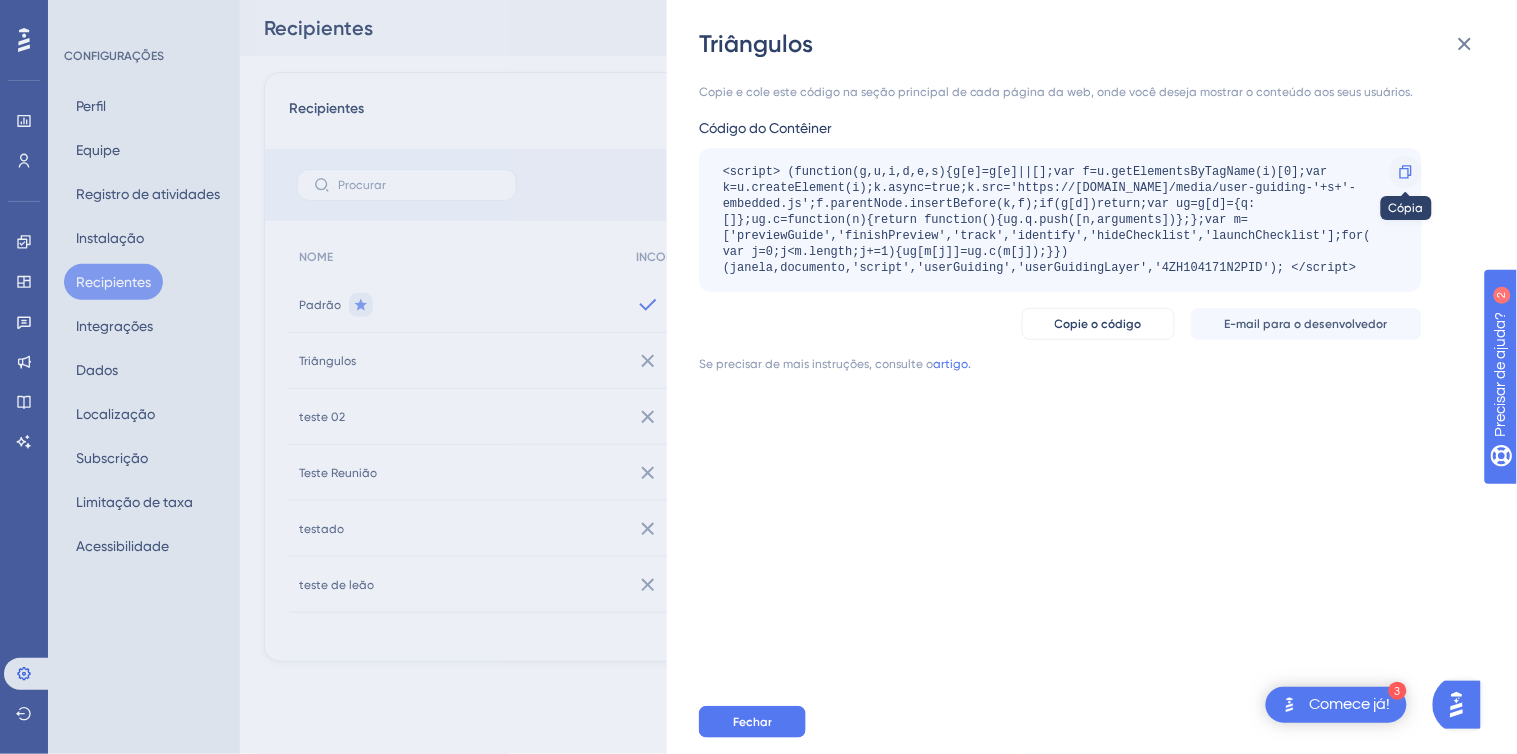 click 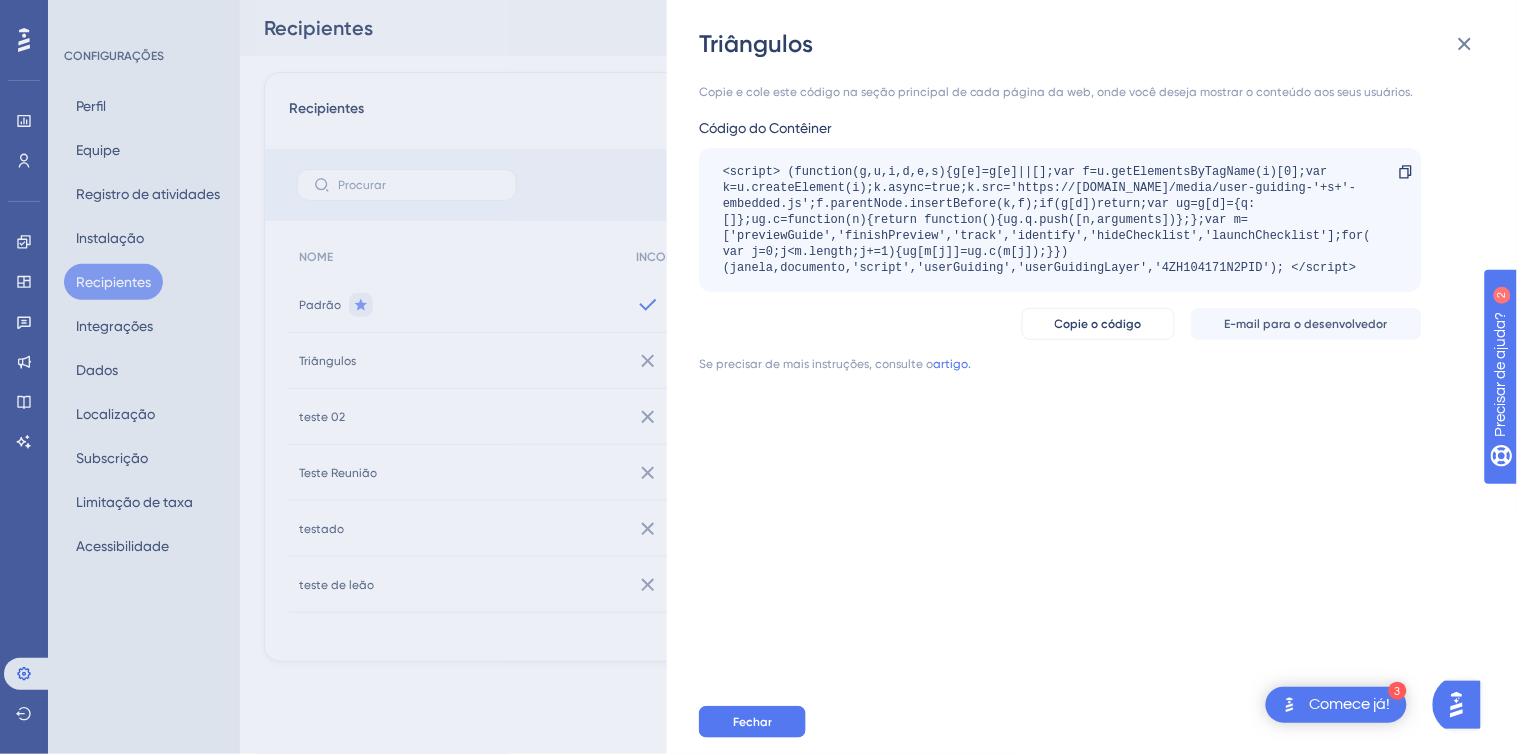 click on "Triângulos Copie e [PERSON_NAME] este código na seção principal de cada página da web, onde você deseja mostrar o conteúdo aos seus usuários. Código do Contêiner <script> (function(g,u,i,d,e,s){g[e]=g[e]||[];var f=u.getElementsByTagName(i)[0];var k=u.createElement(i);k.async=true;k.src='https://[DOMAIN_NAME]/media/user-guiding-'+s+'-embedded.js';f.parentNode.insertBefore(k,f);if(g[d])return;var ug=g[d]={q:[]};ug.c=function(n){return function(){ug.q.push([n,arguments])};};var m=['previewGuide','finishPreview','track','identify','hideChecklist','launchChecklist'];for(var j=0;j<m.length;j+=1){ug[m[j]]=ug.c(m[j]);}})(janela,documento,'script','userGuiding','userGuidingLayer','4ZH104171N2PID'); </script>
Copiado! Copie o código E-mail para o desenvolvedor Se precisar de mais instruções, consulte o  artigo. [GEOGRAPHIC_DATA]" at bounding box center [758, 377] 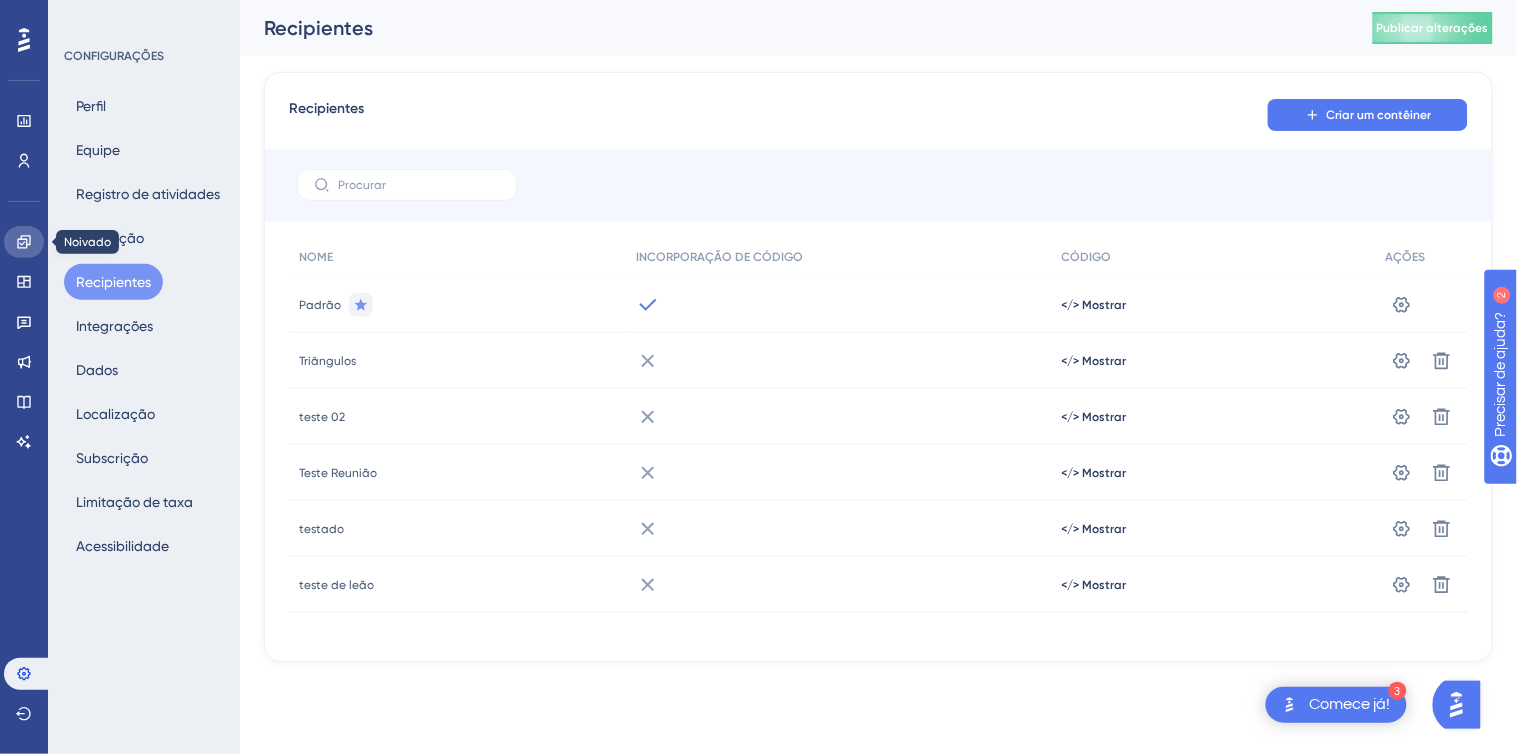 click 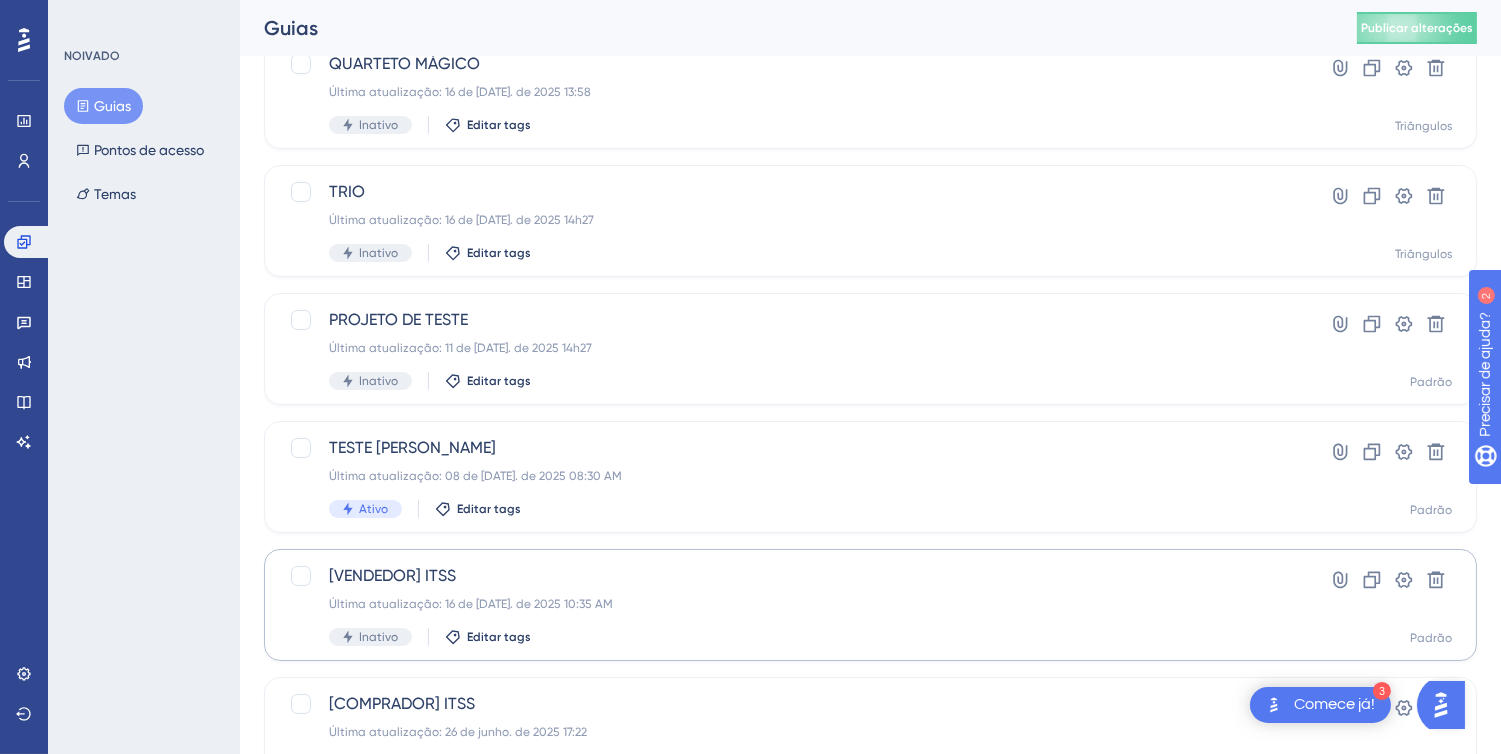 scroll, scrollTop: 333, scrollLeft: 0, axis: vertical 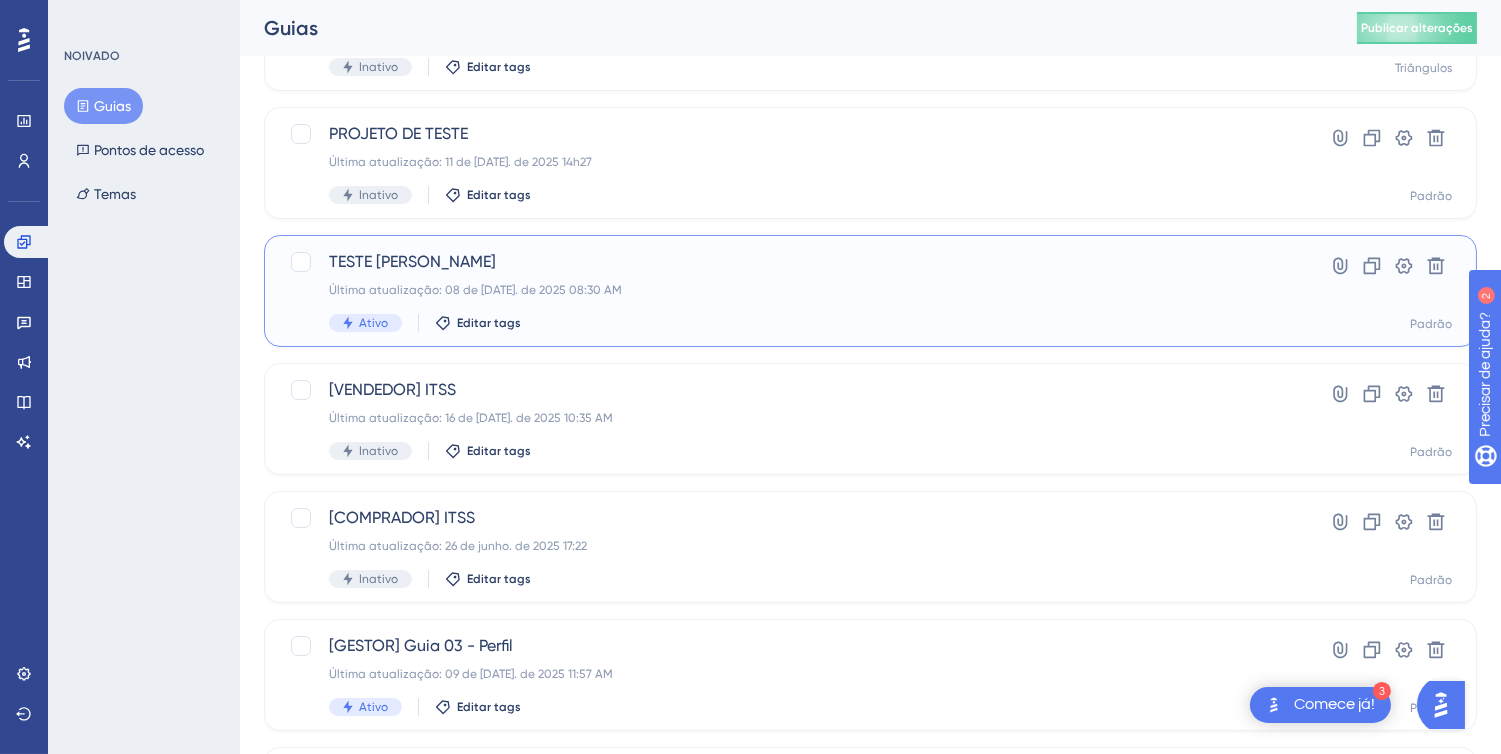 click on "Última atualização: 08 de [DATE]. de 2025 08:30 AM" at bounding box center [475, 290] 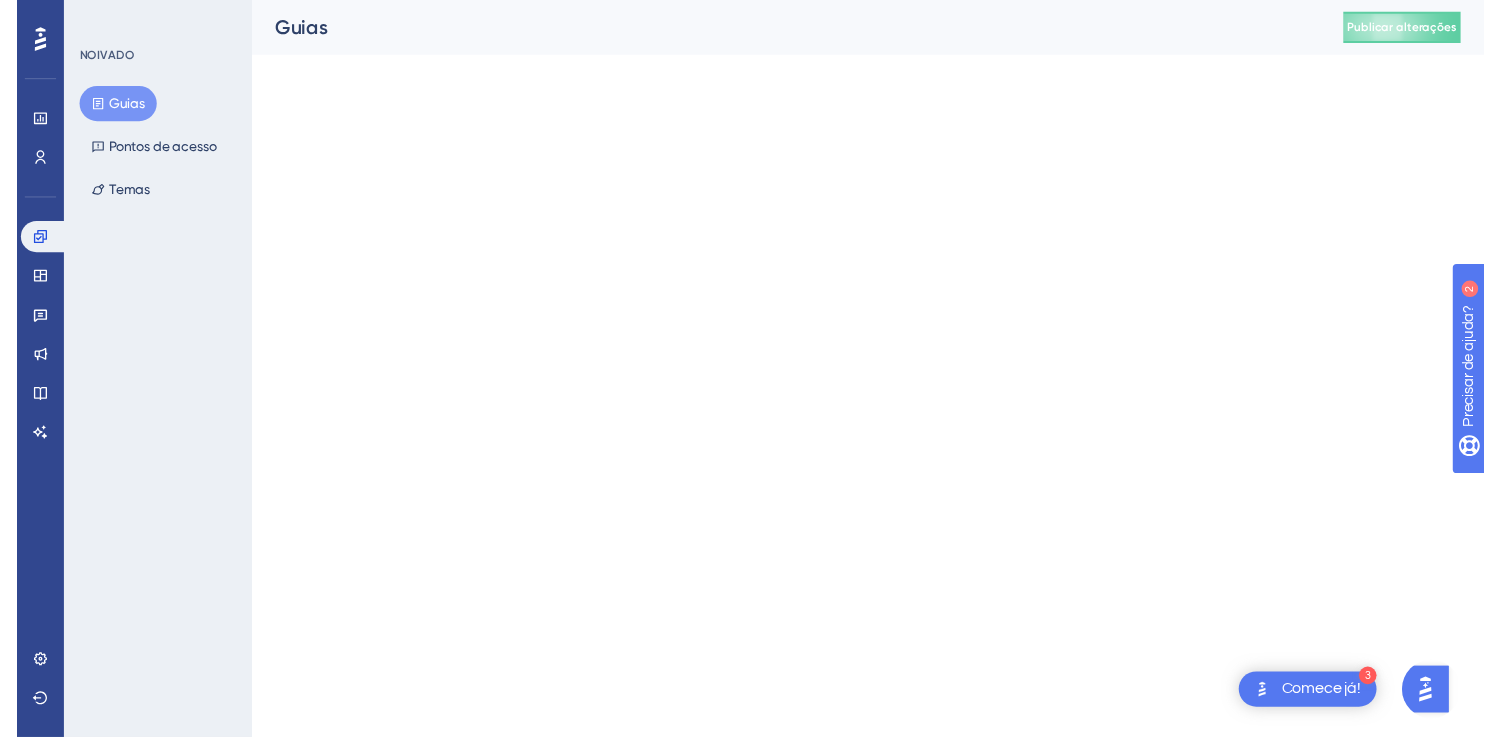 scroll, scrollTop: 0, scrollLeft: 0, axis: both 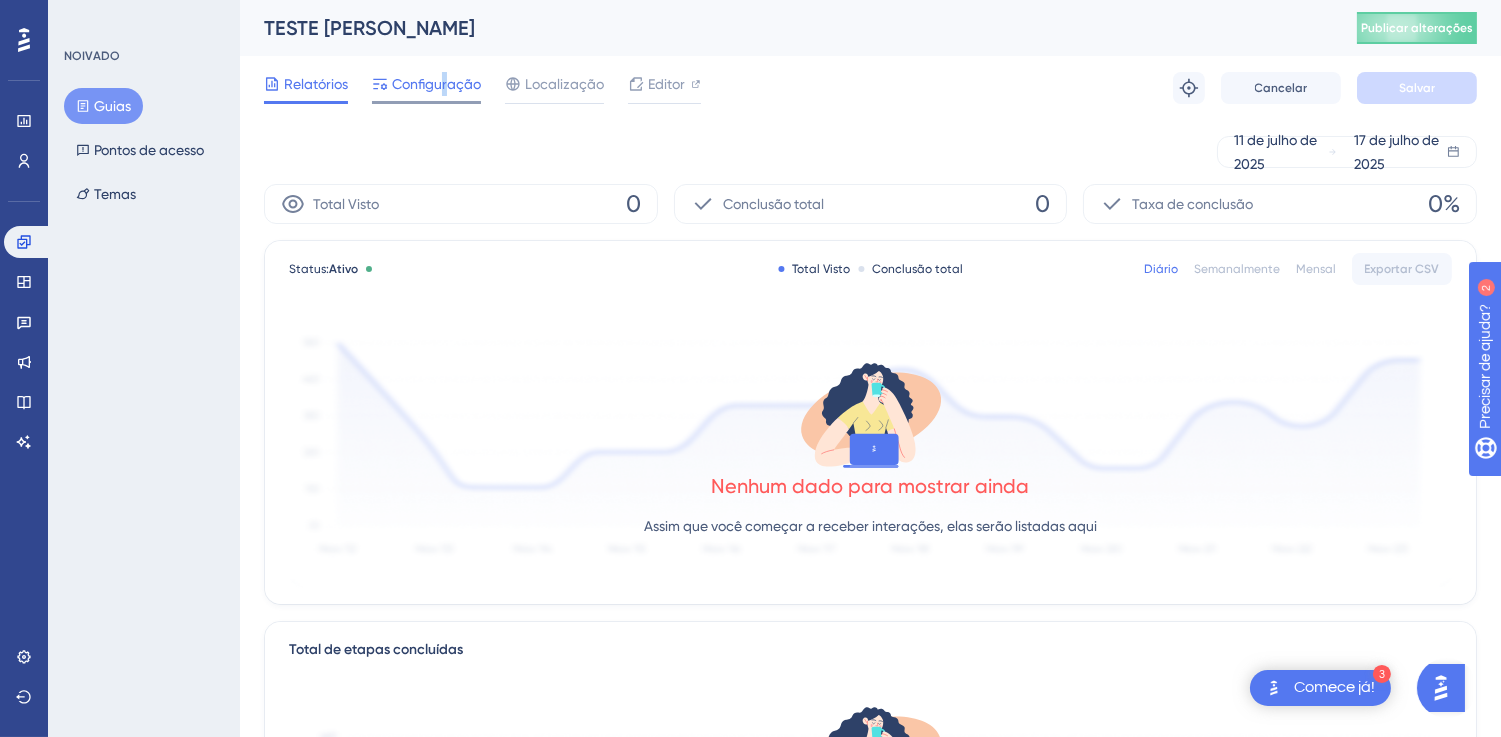 drag, startPoint x: 445, startPoint y: 87, endPoint x: 431, endPoint y: 87, distance: 14 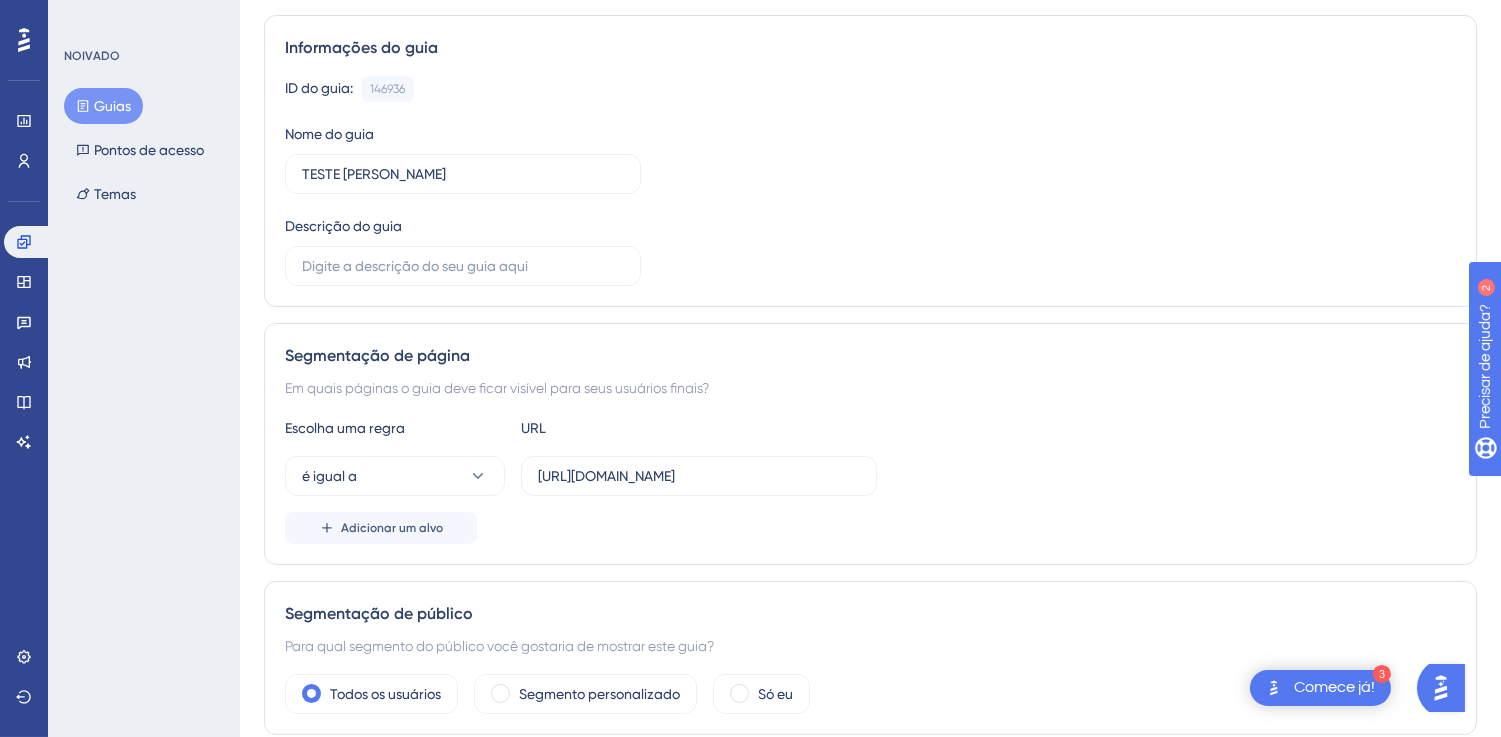 scroll, scrollTop: 444, scrollLeft: 0, axis: vertical 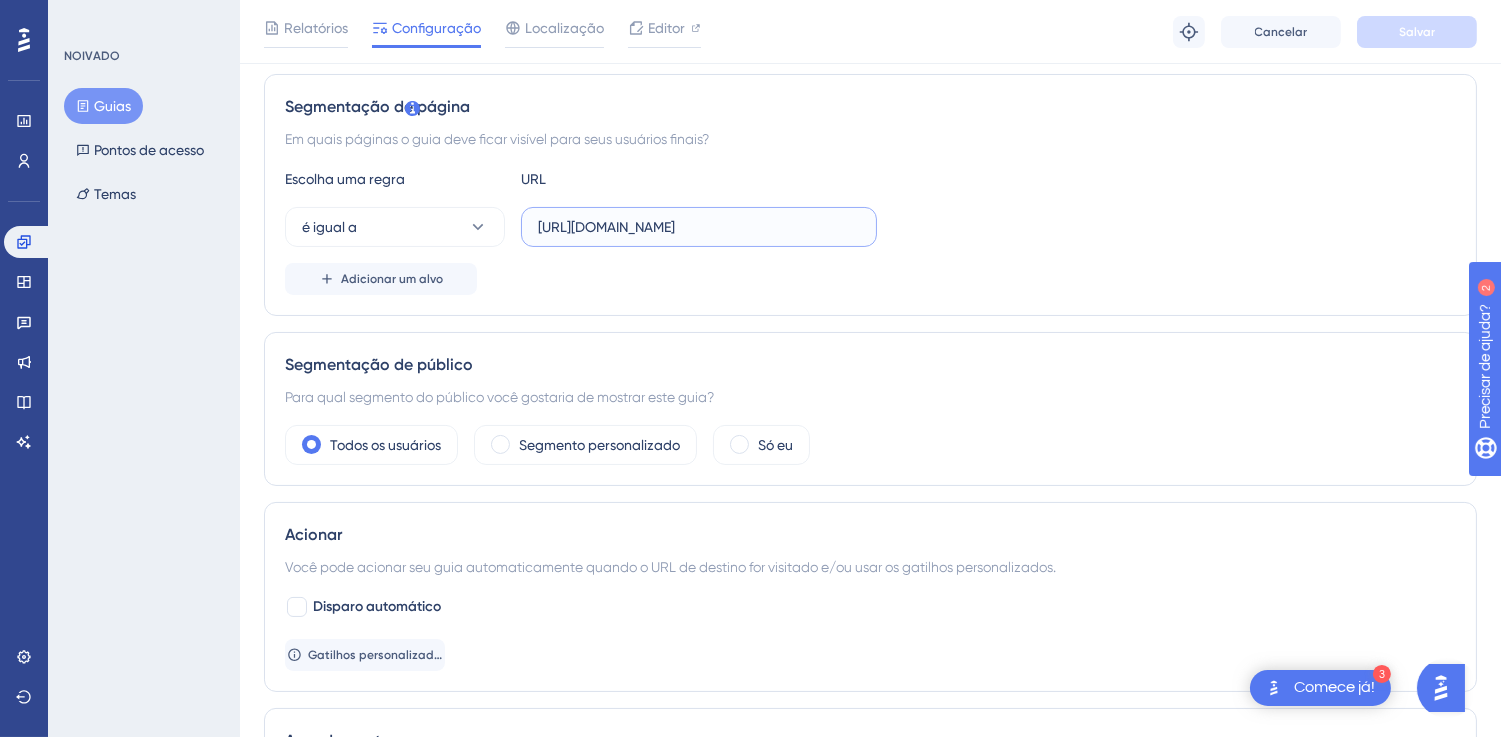 drag, startPoint x: 538, startPoint y: 223, endPoint x: 863, endPoint y: 223, distance: 325 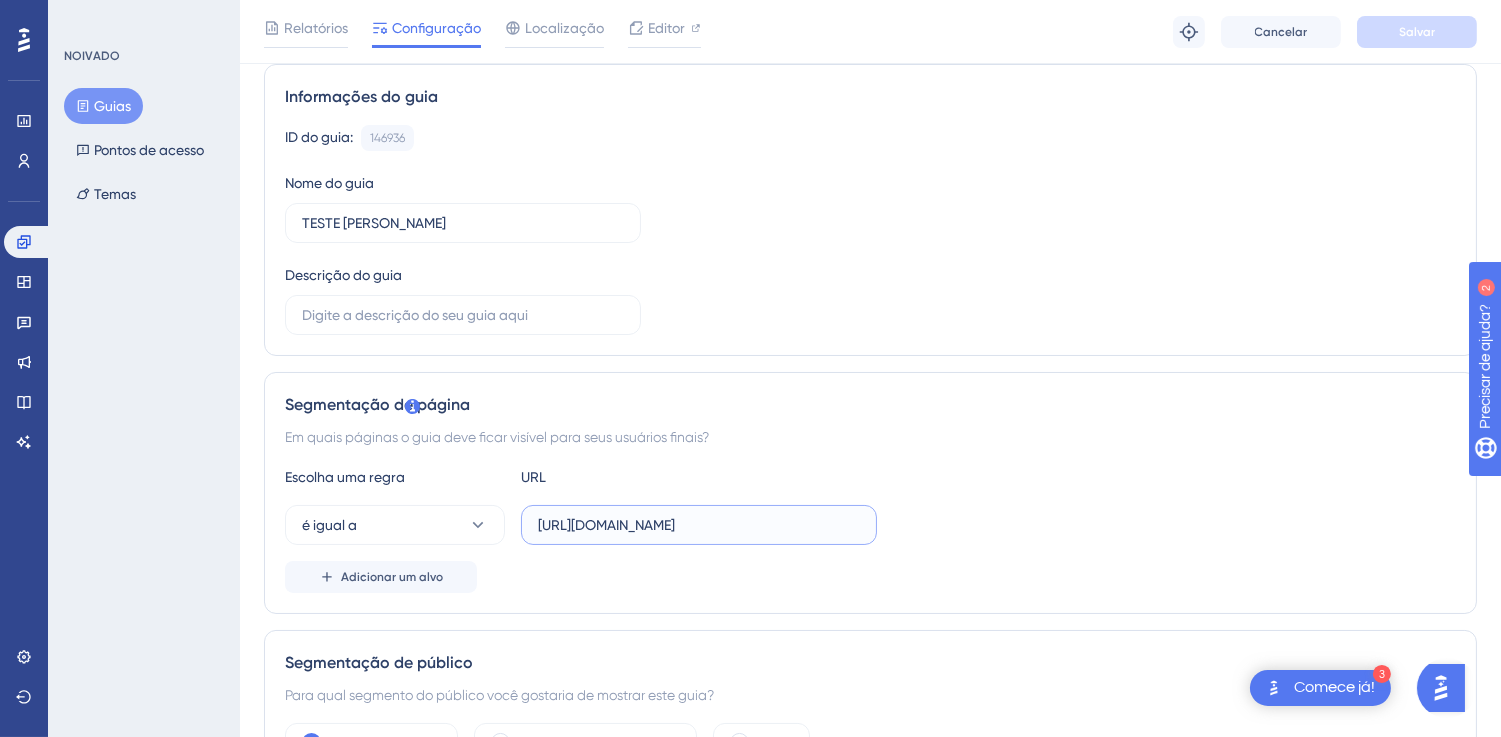 scroll, scrollTop: 0, scrollLeft: 0, axis: both 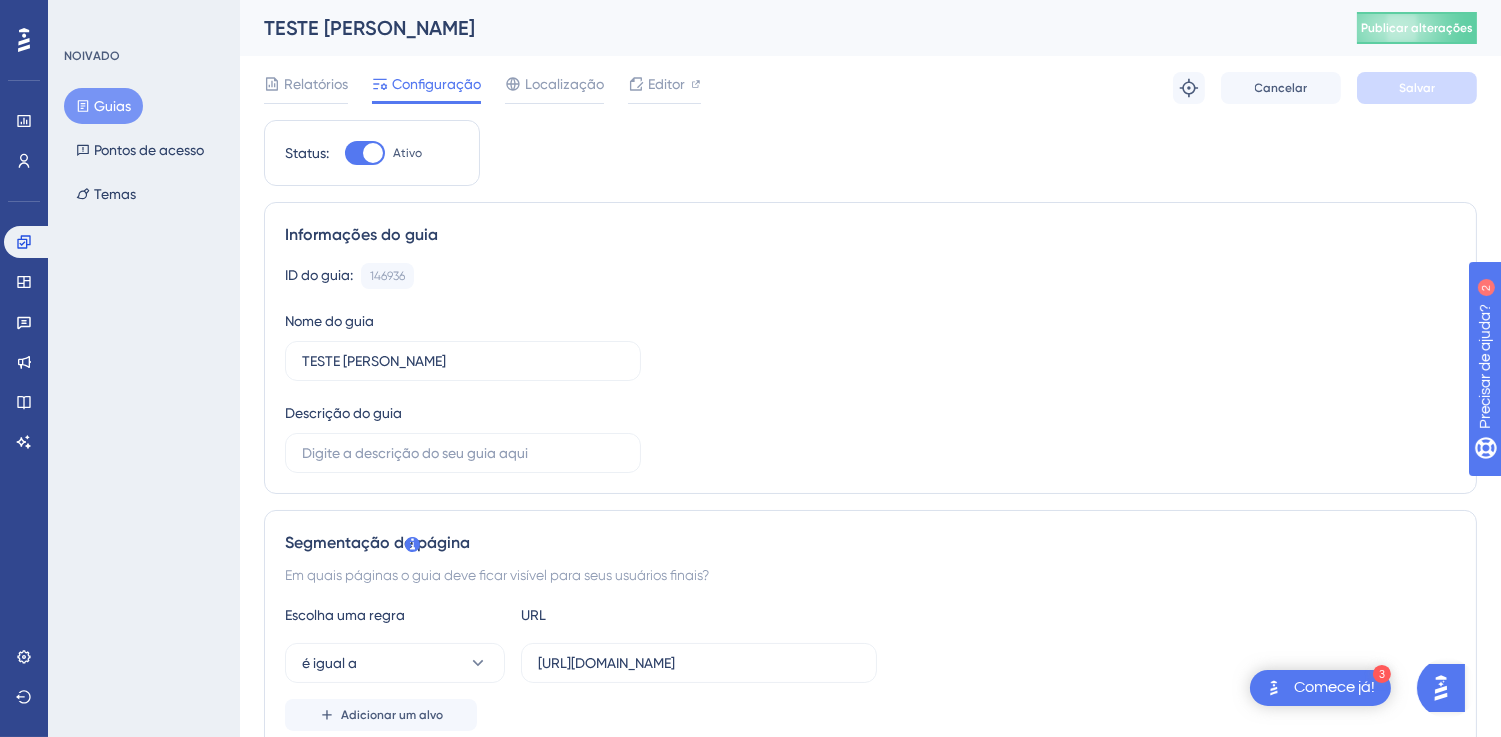 click on "Configurações" at bounding box center [24, 657] 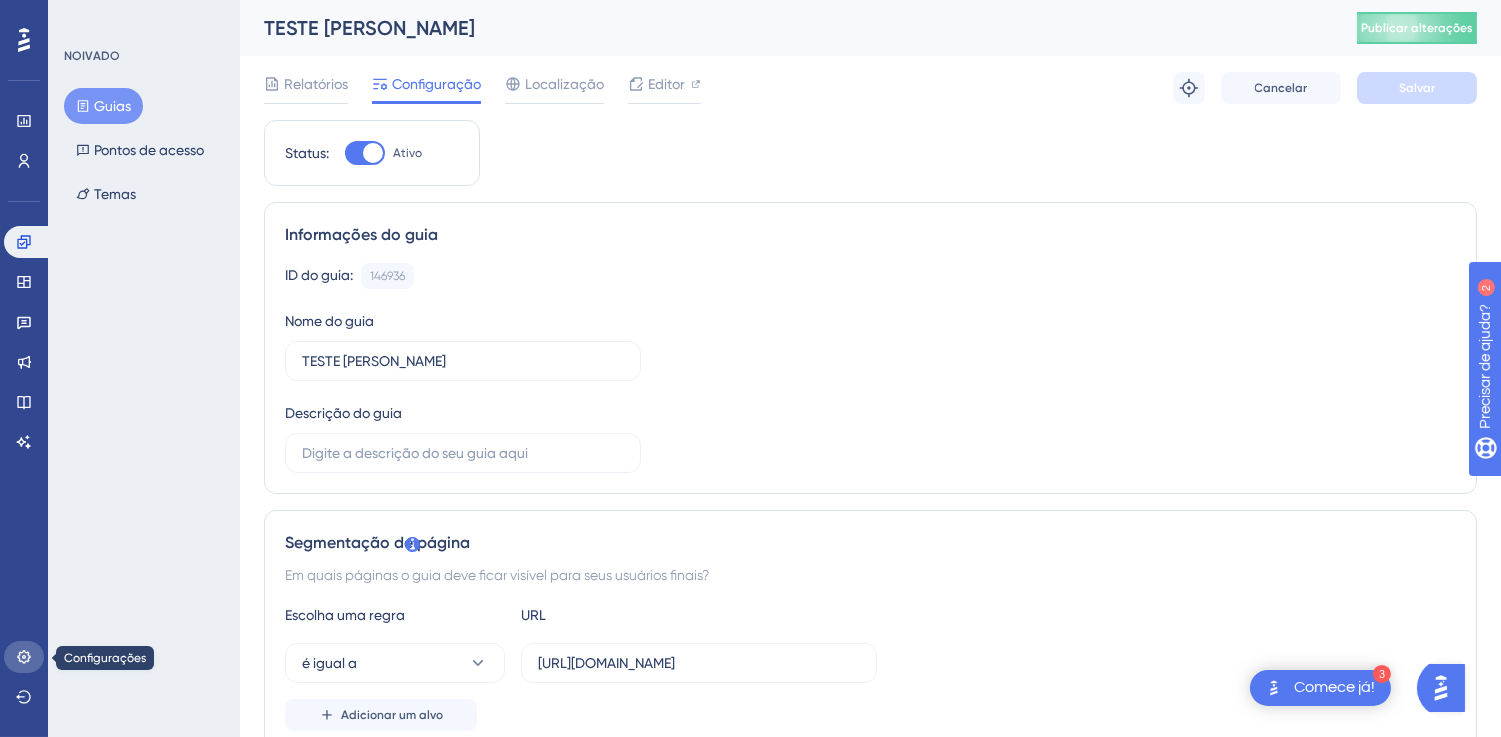 click 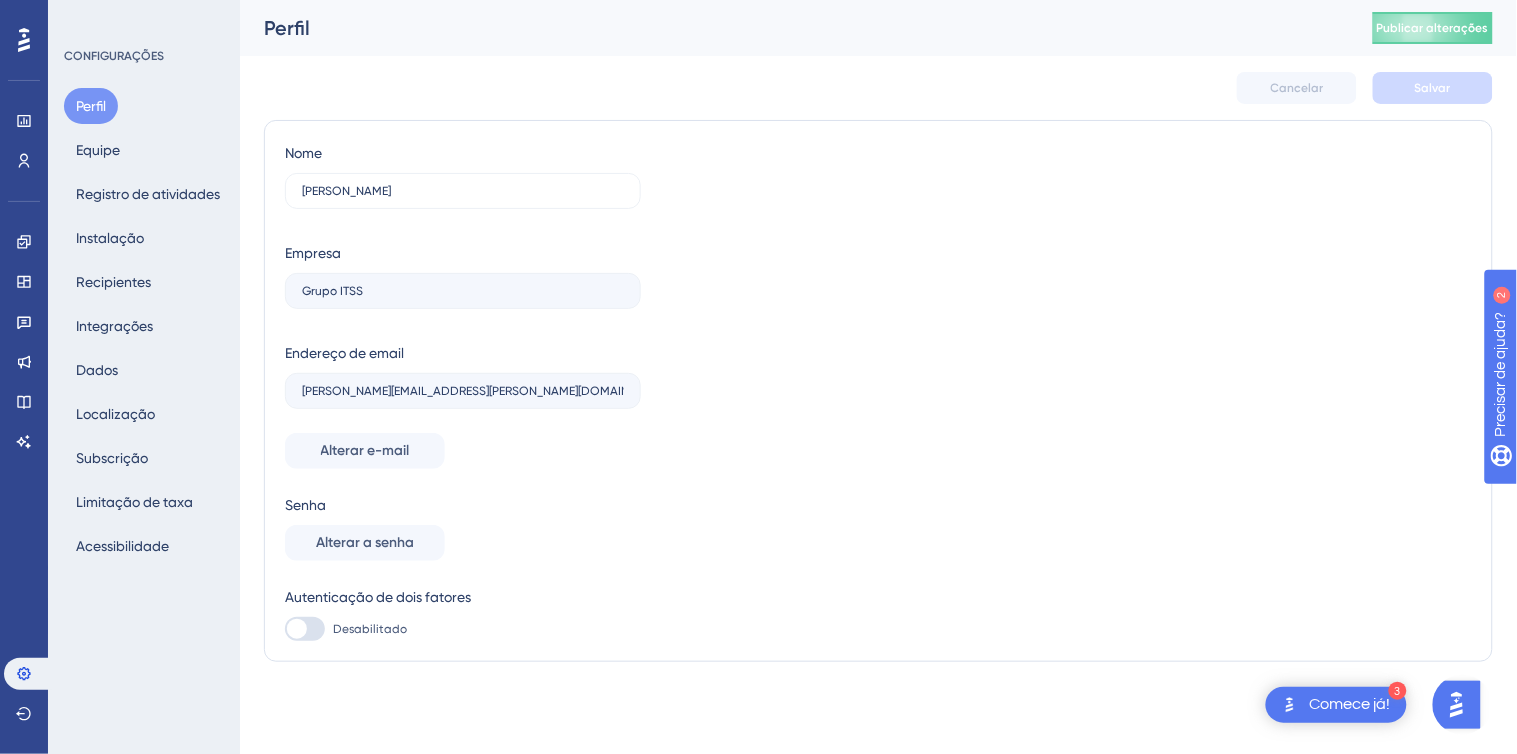 click on "Perfil Equipe Registro de atividades Instalação Recipientes Integrações Dados Localização Subscrição Limitação de taxa Acessibilidade" at bounding box center (145, 326) 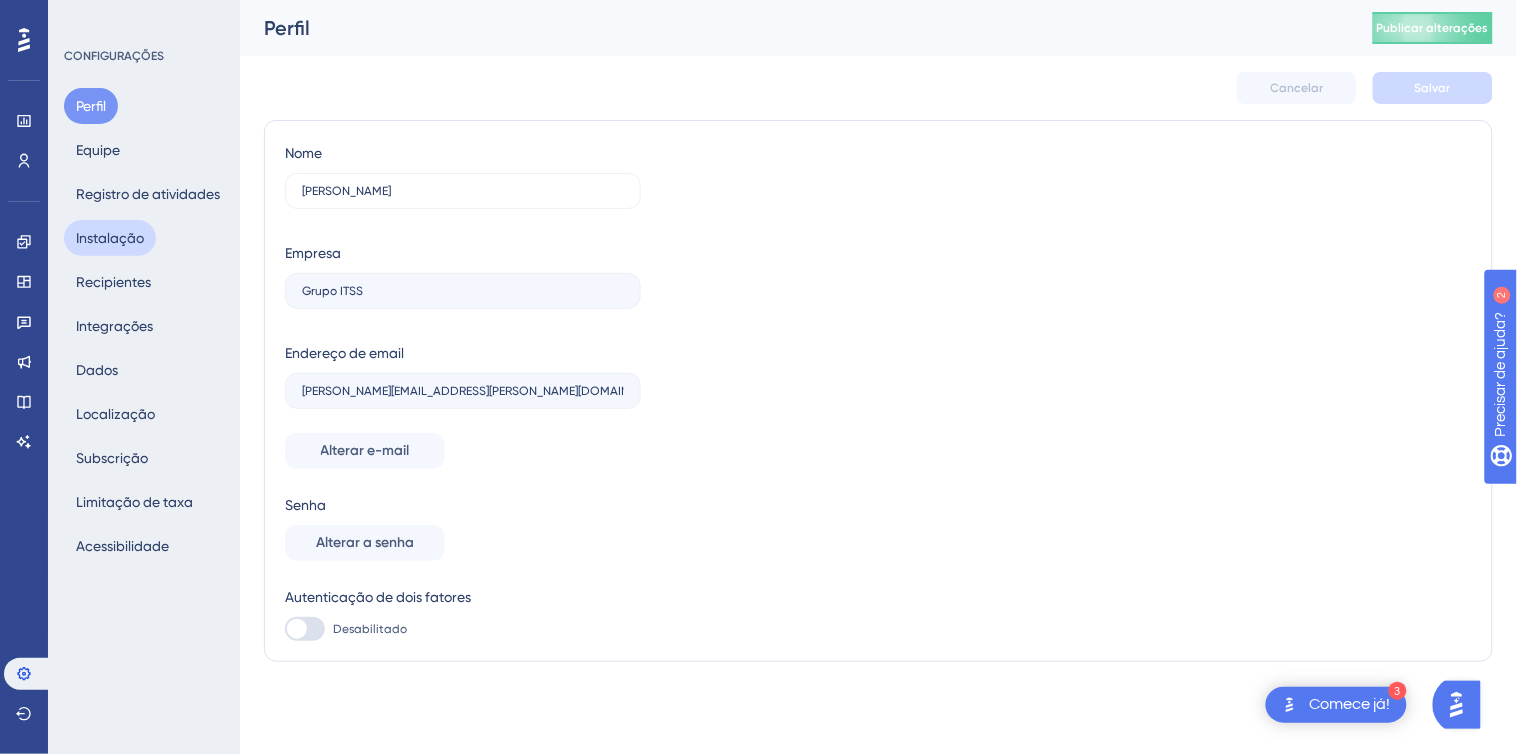click on "Instalação" at bounding box center (110, 238) 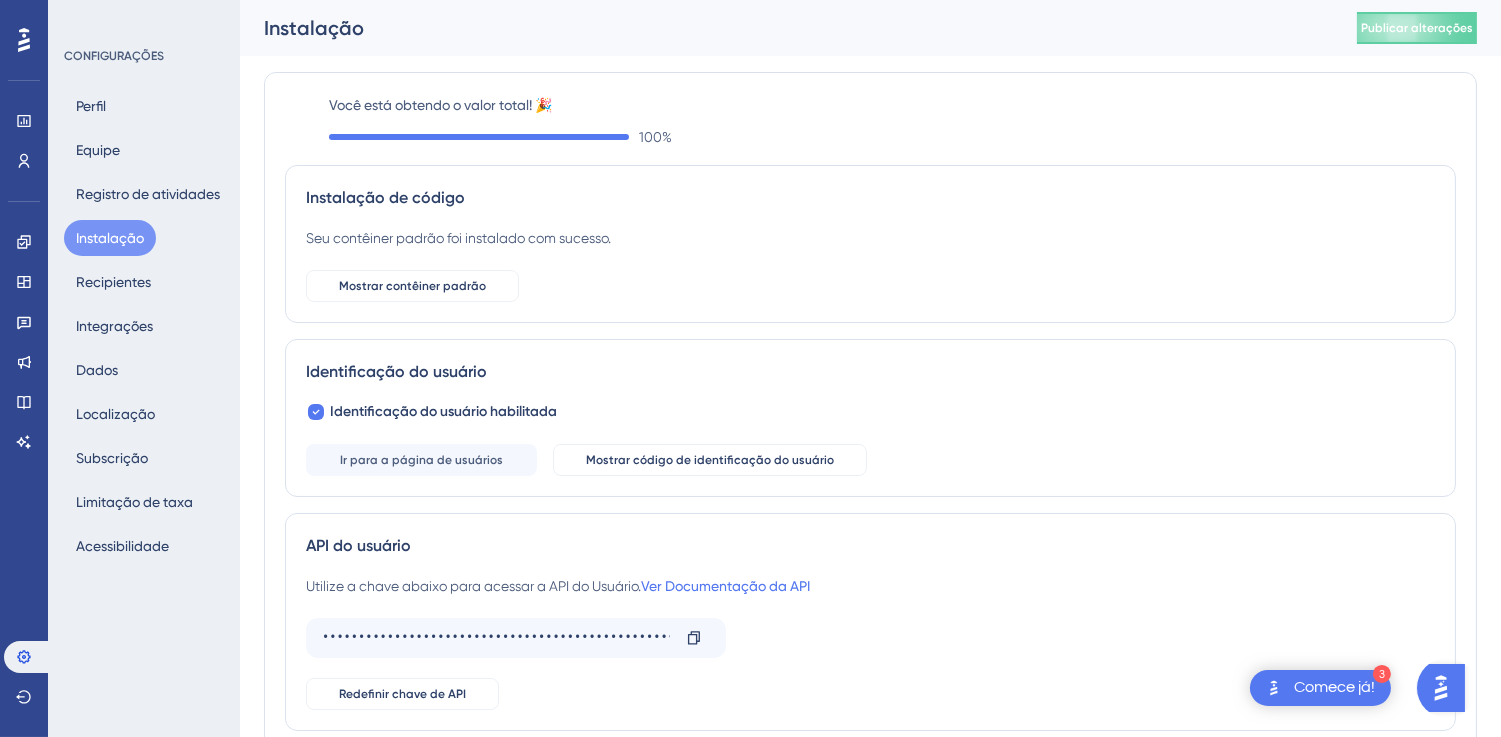 scroll, scrollTop: 0, scrollLeft: 0, axis: both 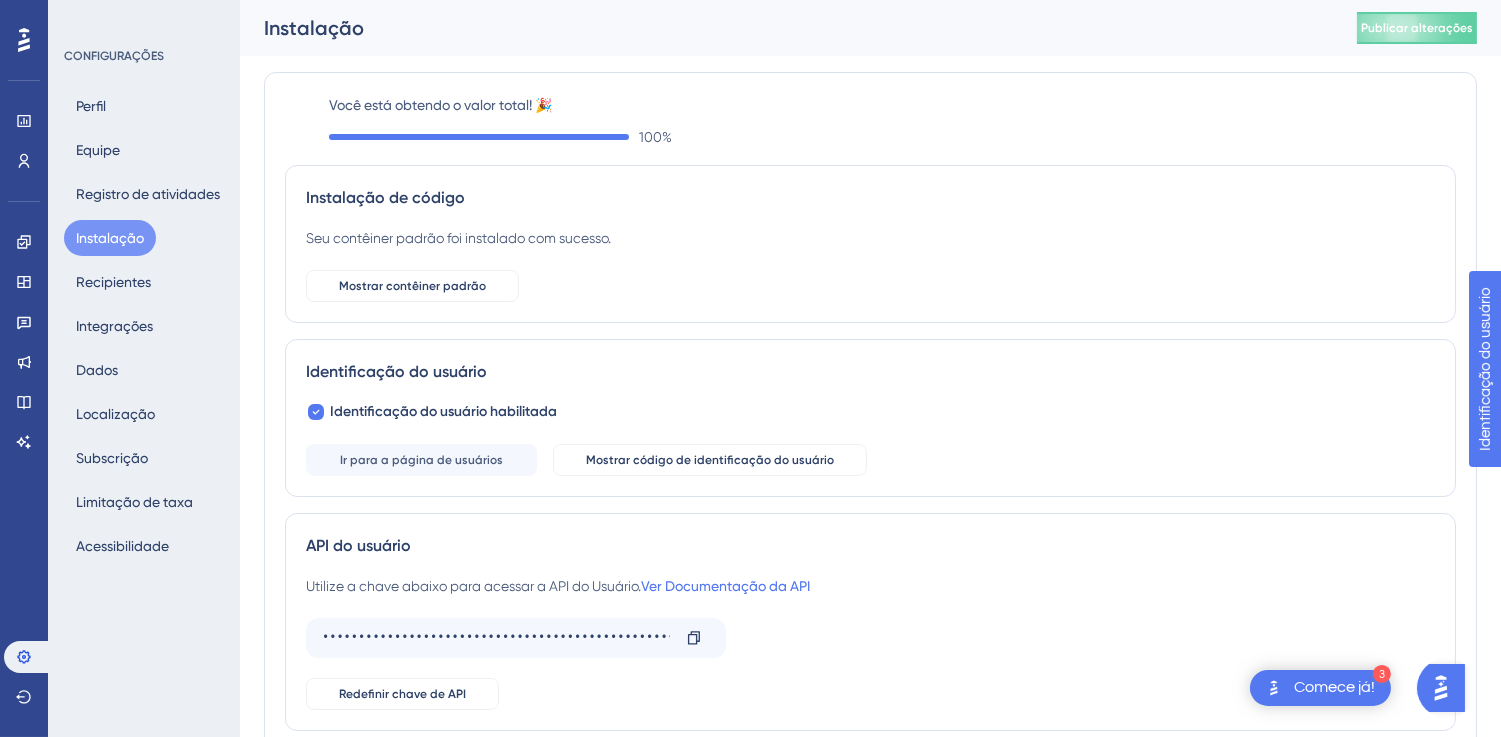type 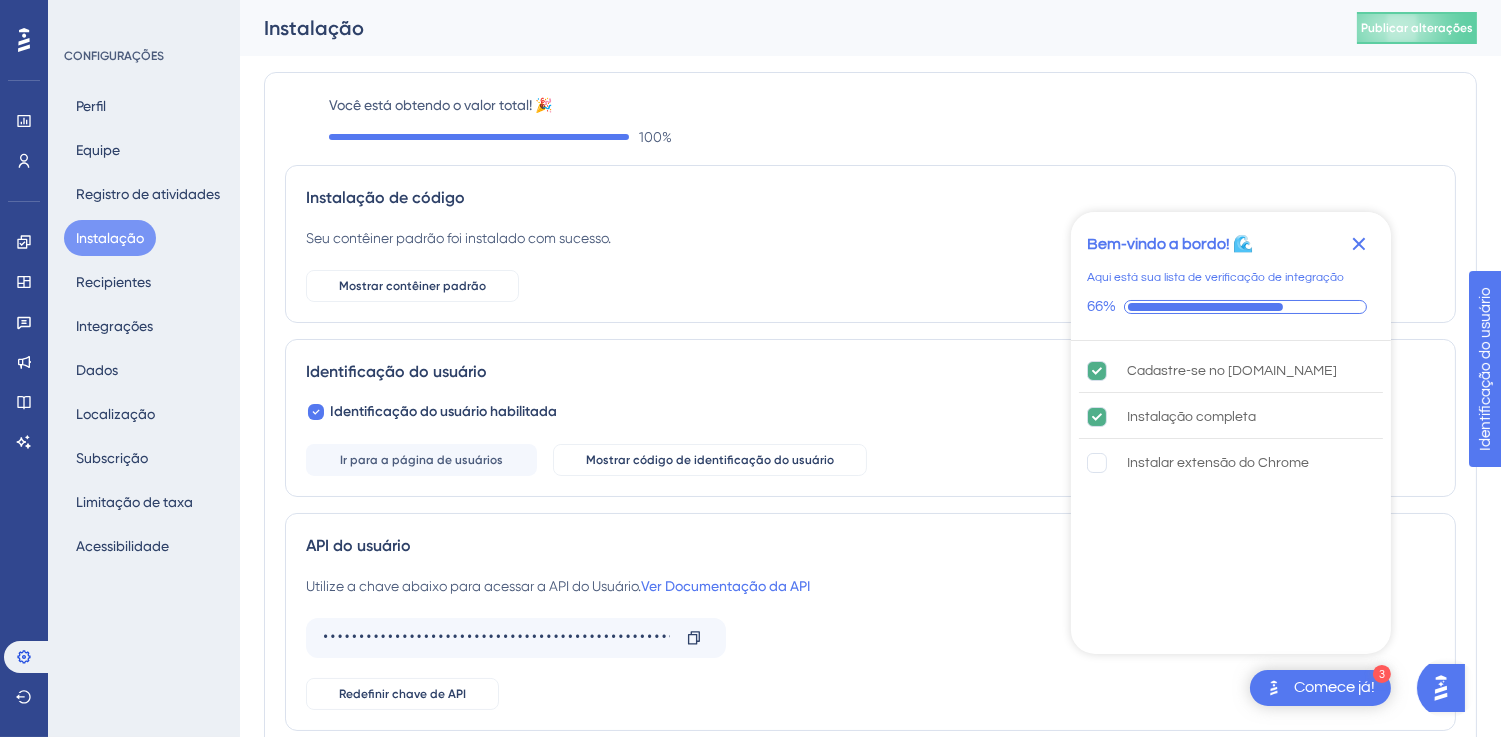 click on "Comece já!" at bounding box center [1334, 687] 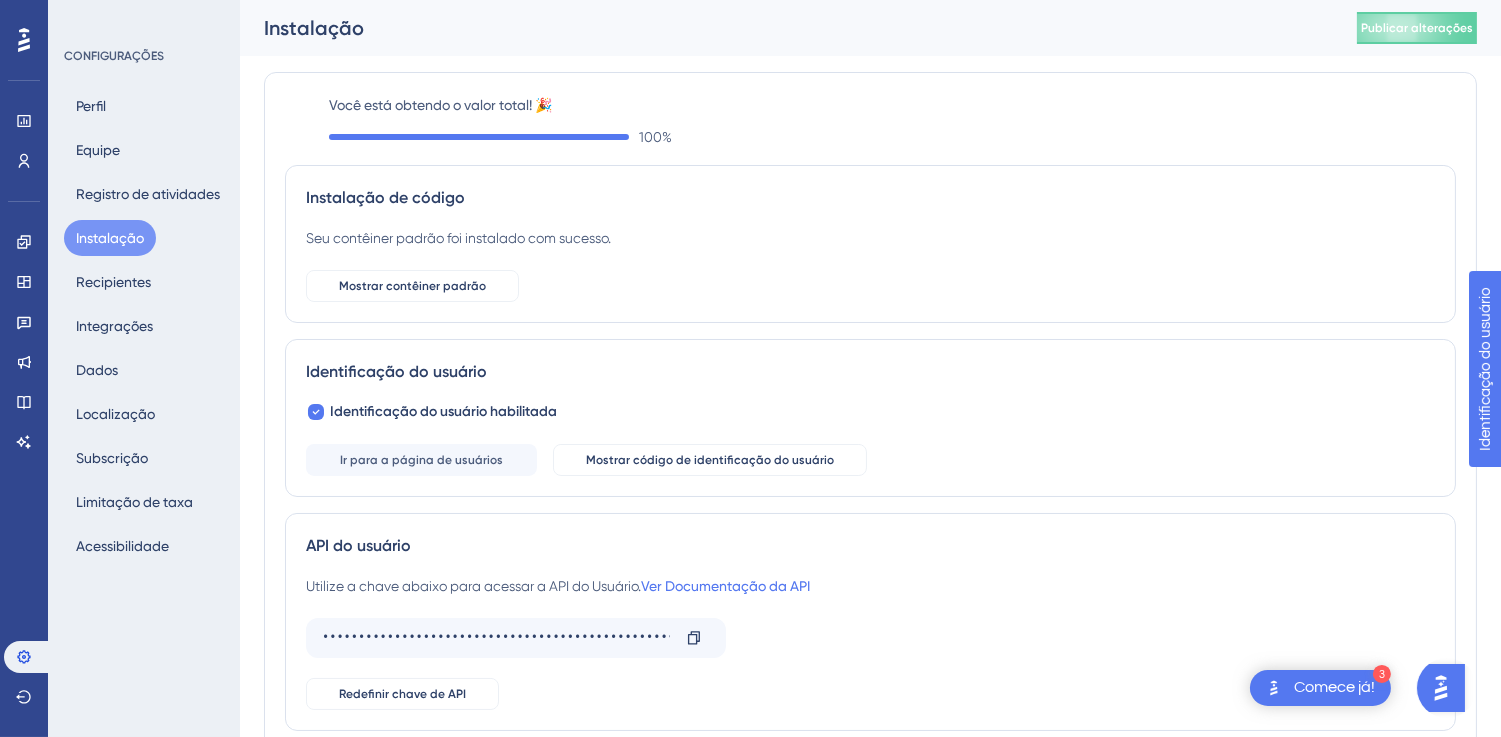 click at bounding box center (1440, 687) 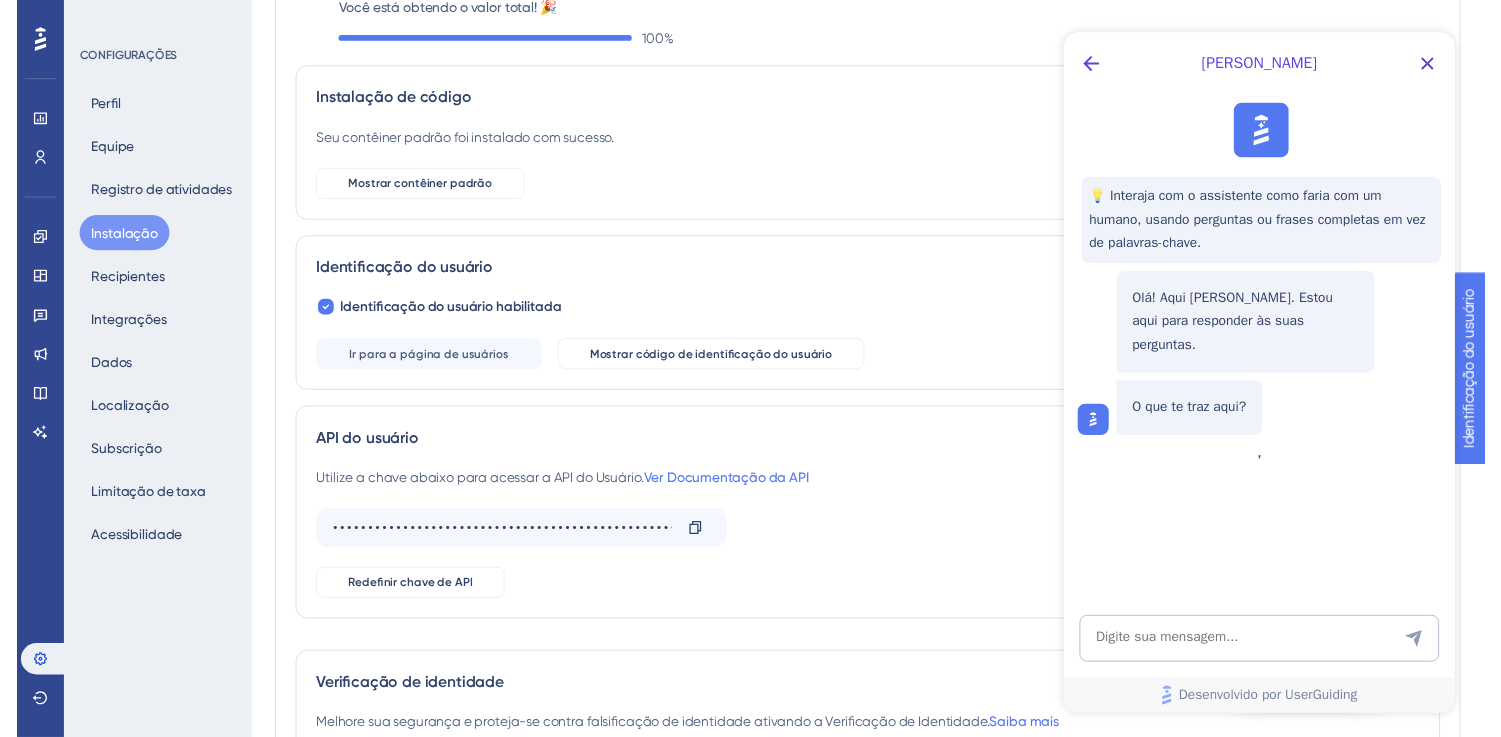 scroll, scrollTop: 0, scrollLeft: 0, axis: both 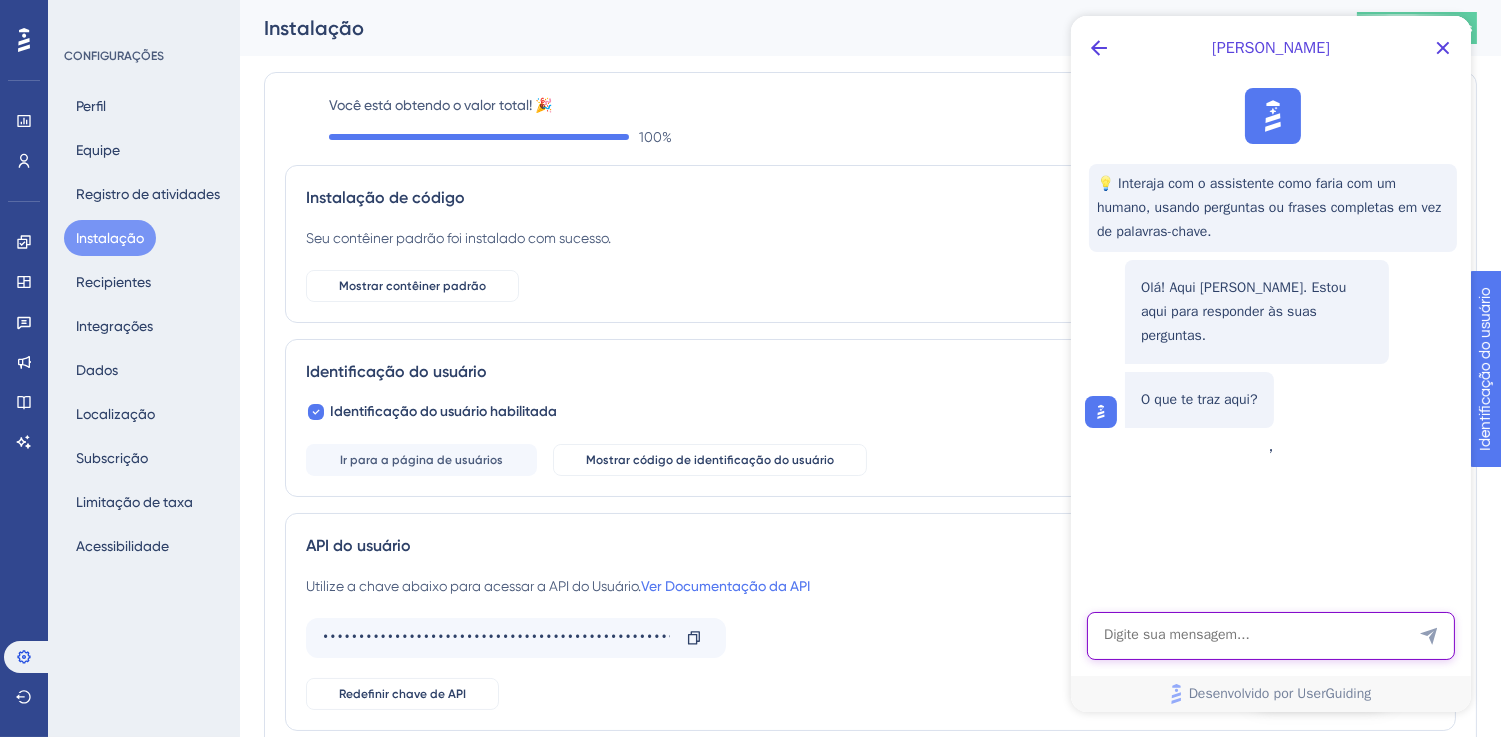 click at bounding box center (1270, 636) 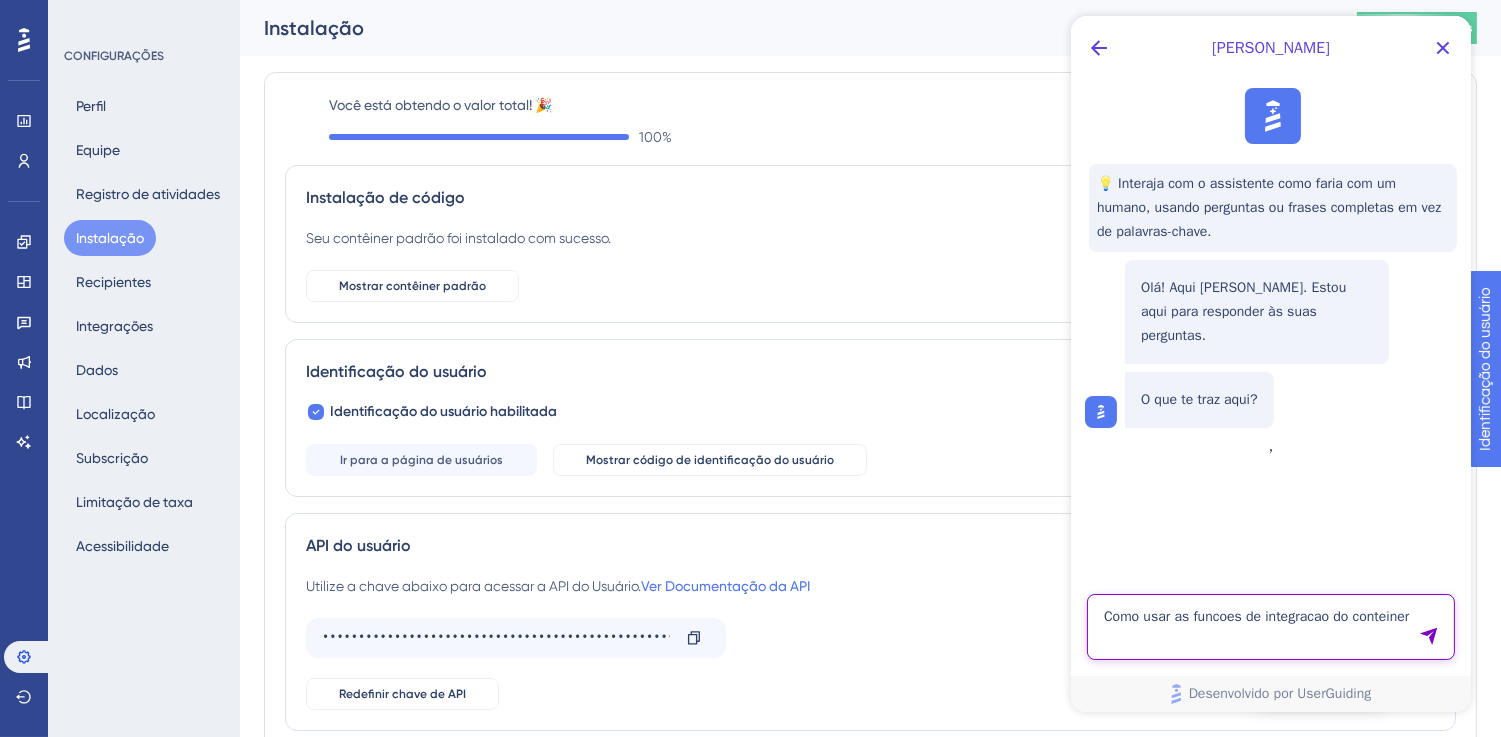 type on "Como usar as funcoes de integracao do conteiner" 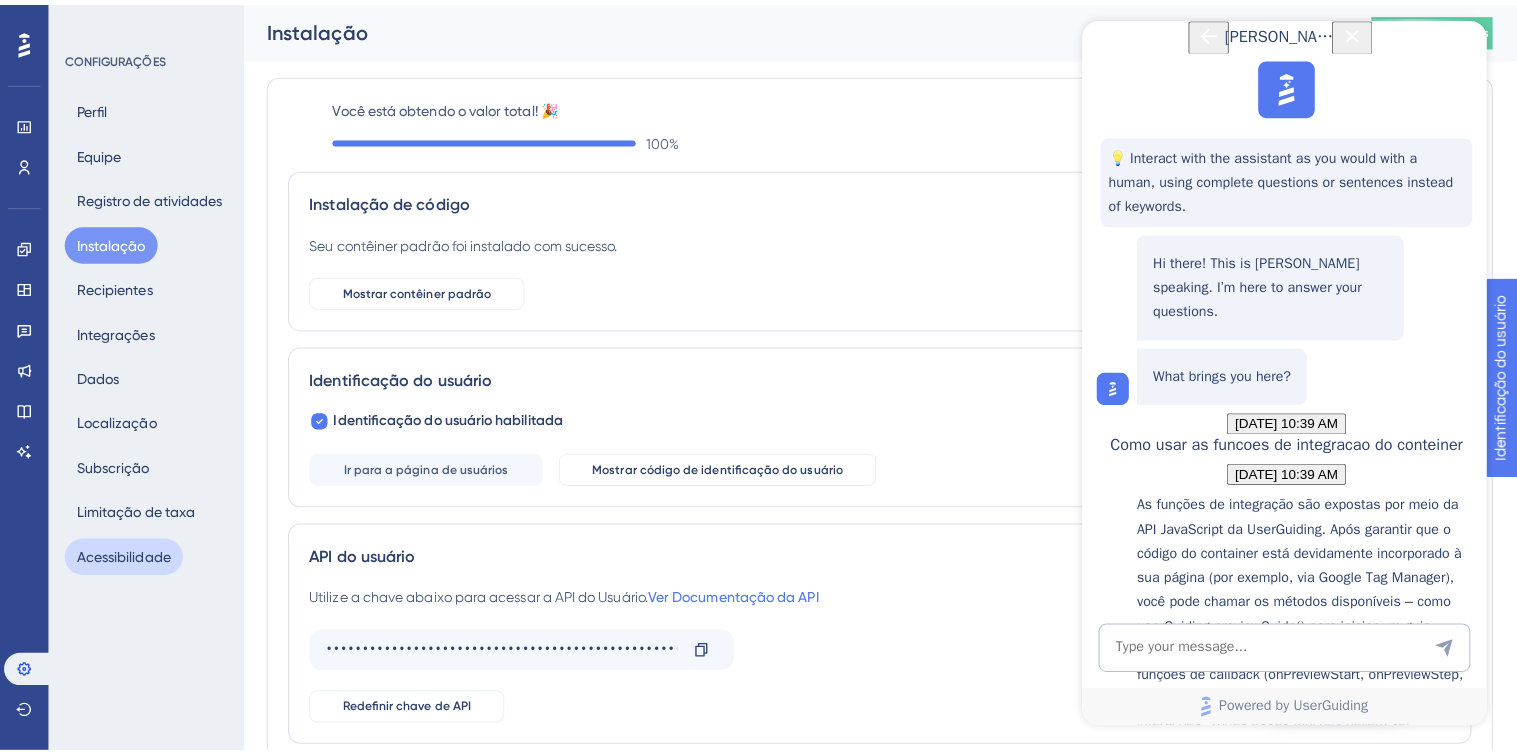 scroll, scrollTop: 505, scrollLeft: 0, axis: vertical 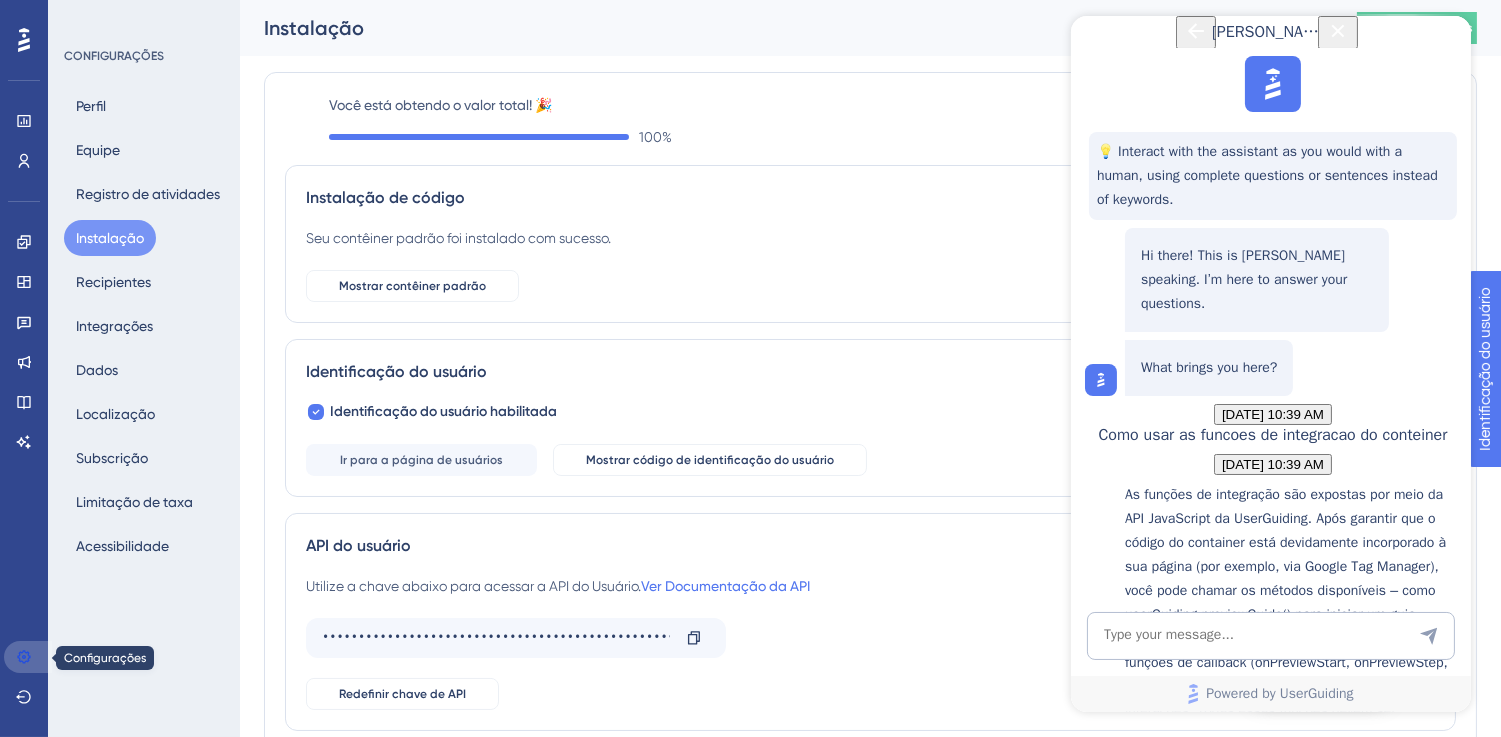 click at bounding box center (28, 657) 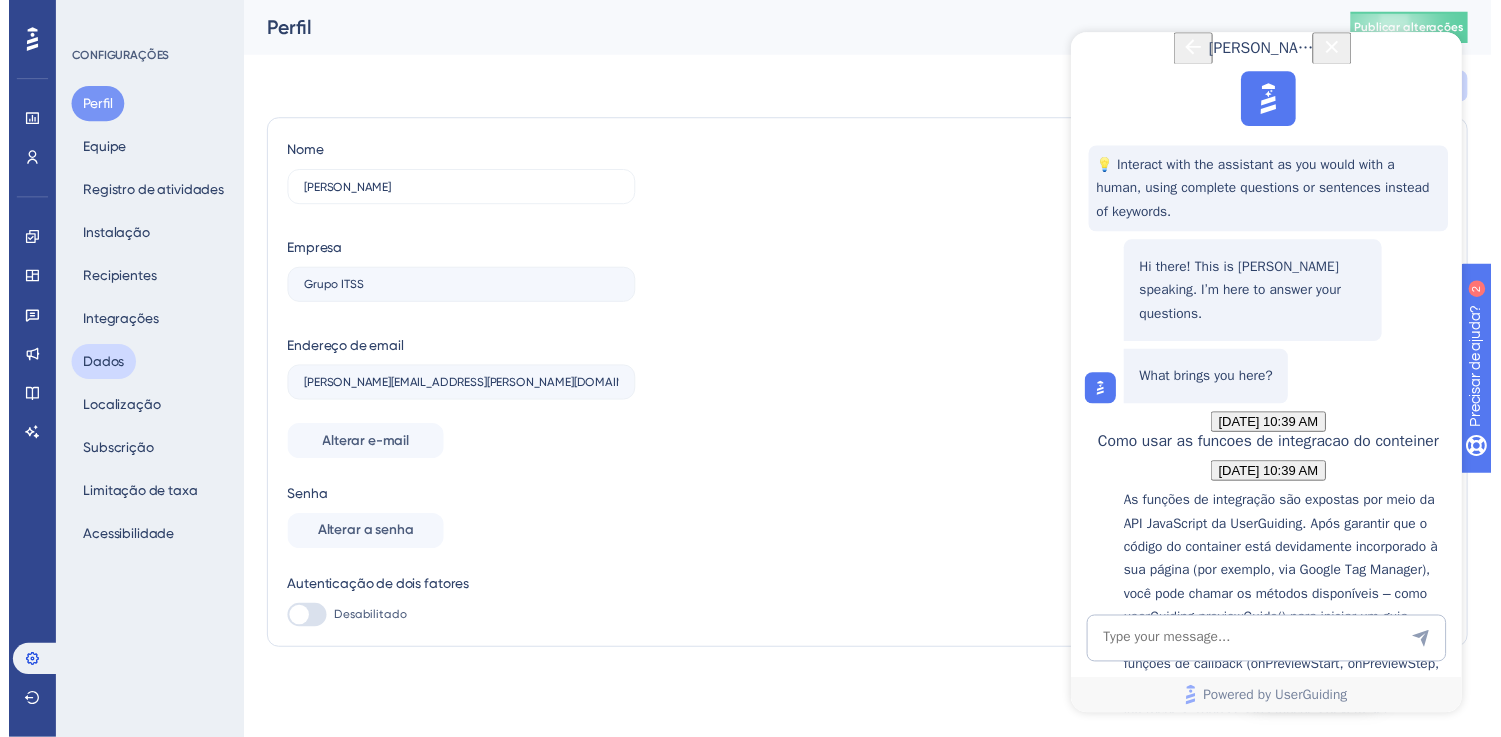 scroll, scrollTop: 0, scrollLeft: 0, axis: both 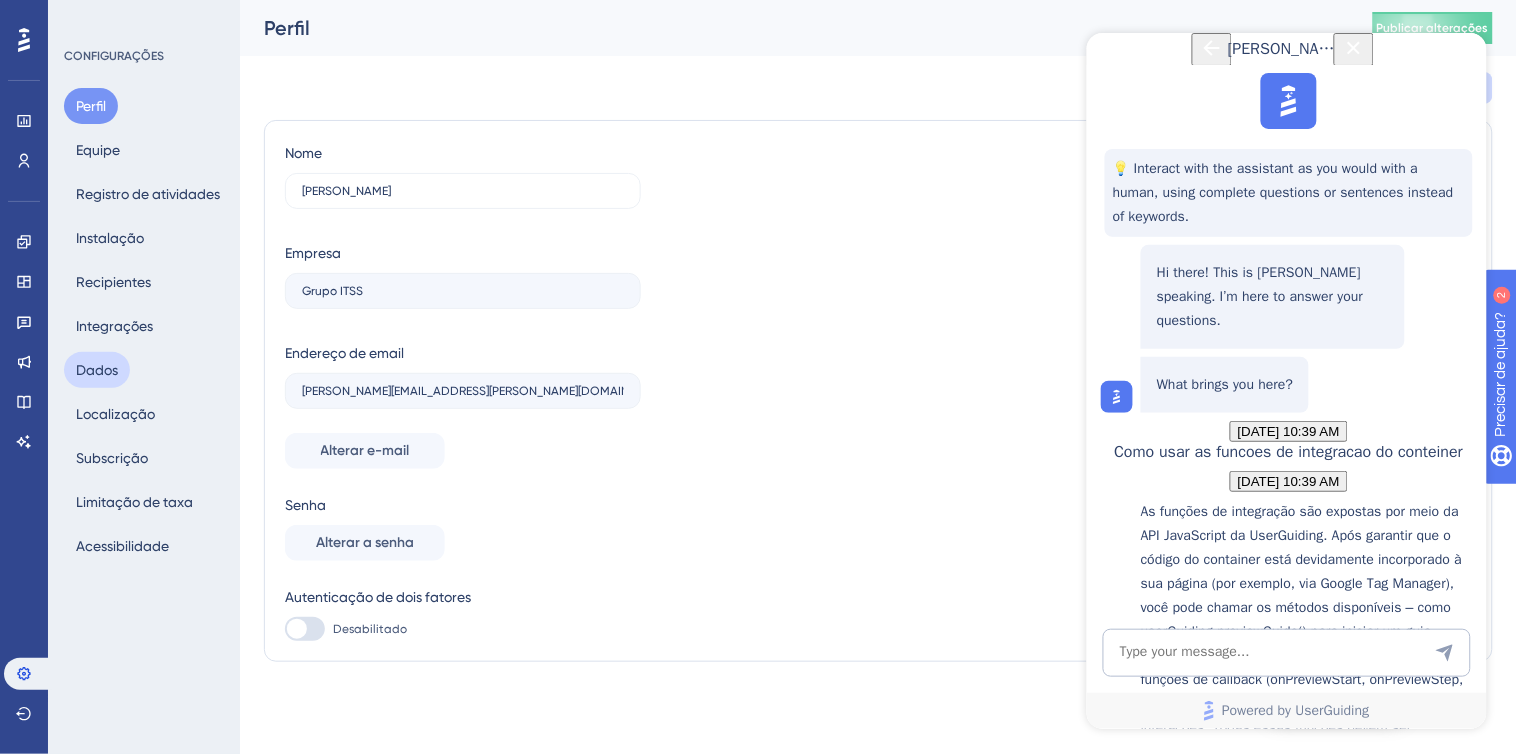 click on "Perfil Equipe Registro de atividades Instalação Recipientes Integrações Dados Localização Subscrição Limitação de taxa Acessibilidade" at bounding box center [145, 326] 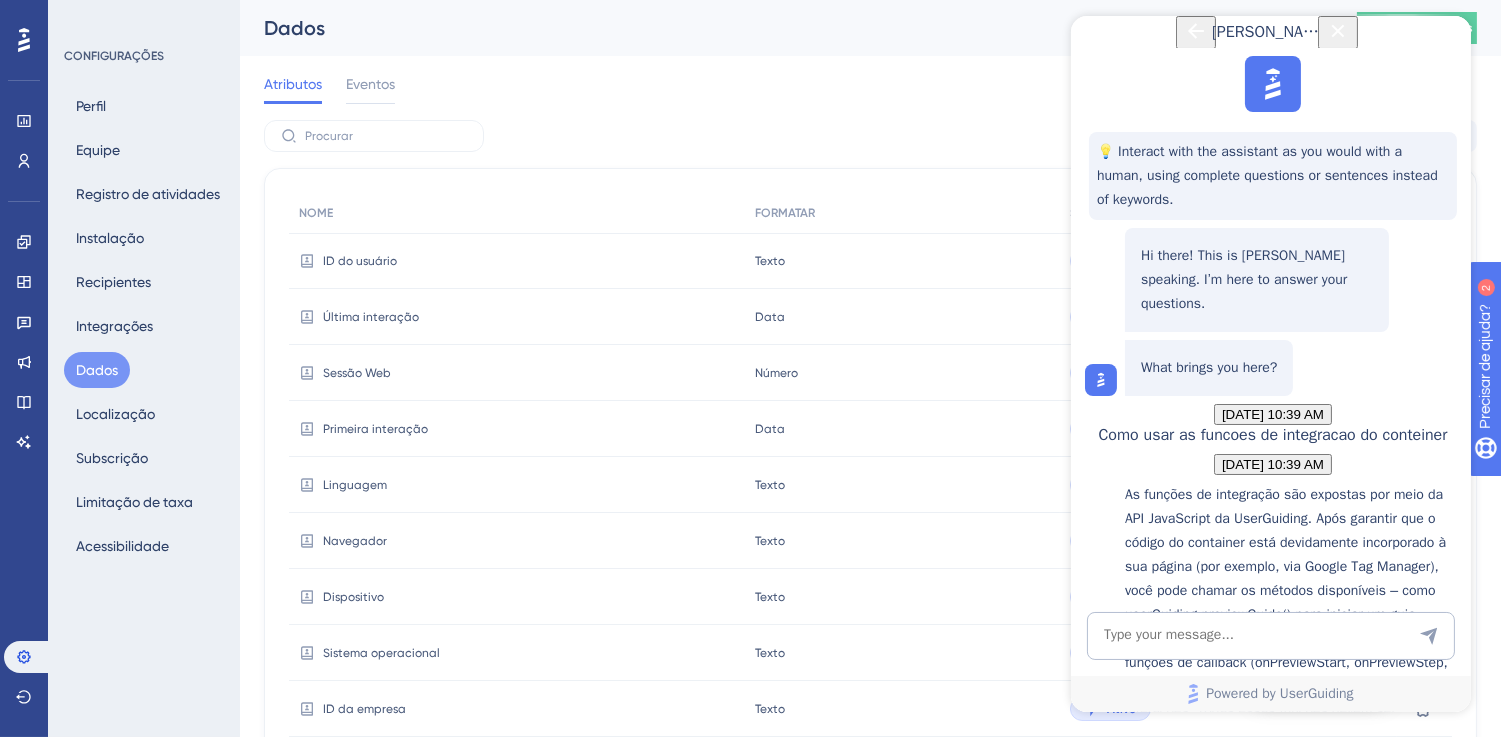 click 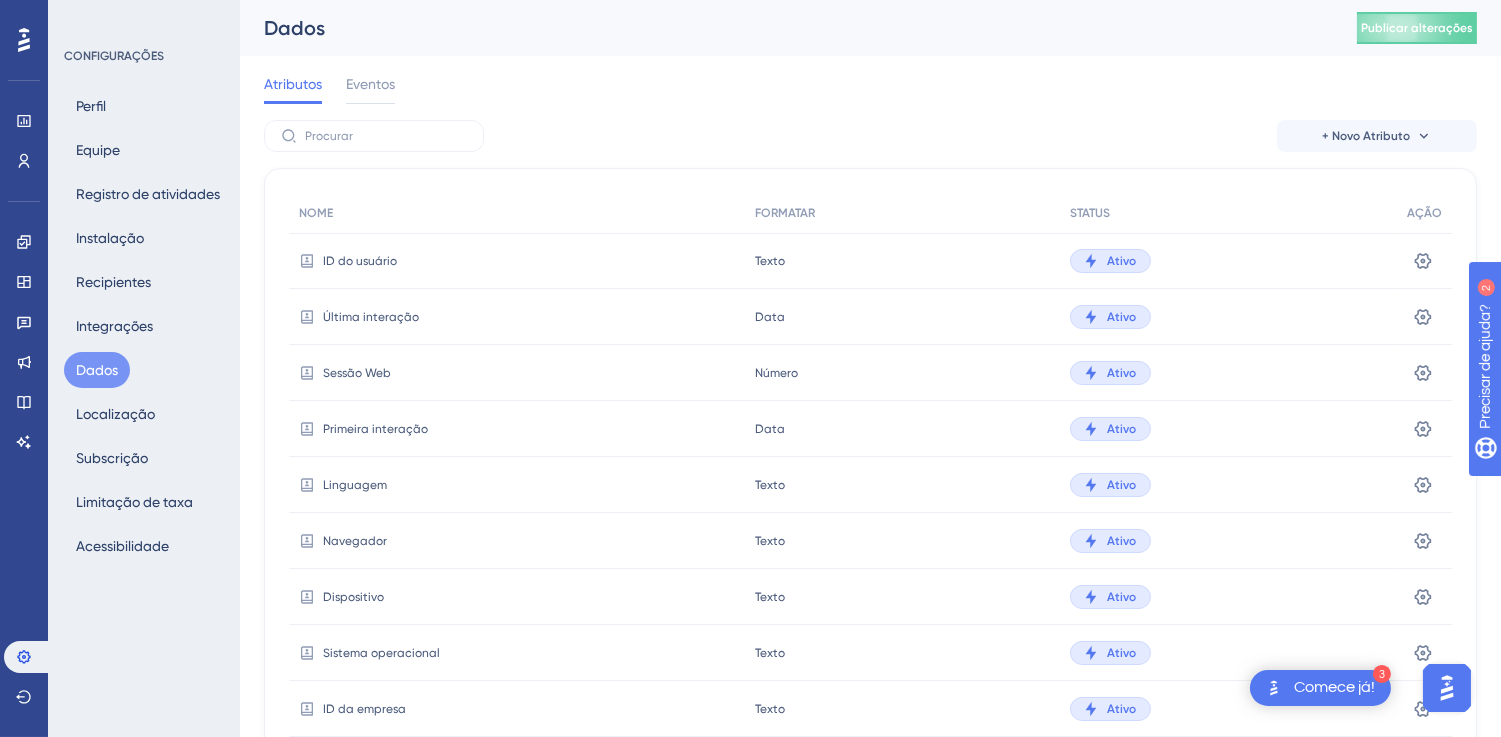 scroll, scrollTop: 0, scrollLeft: 0, axis: both 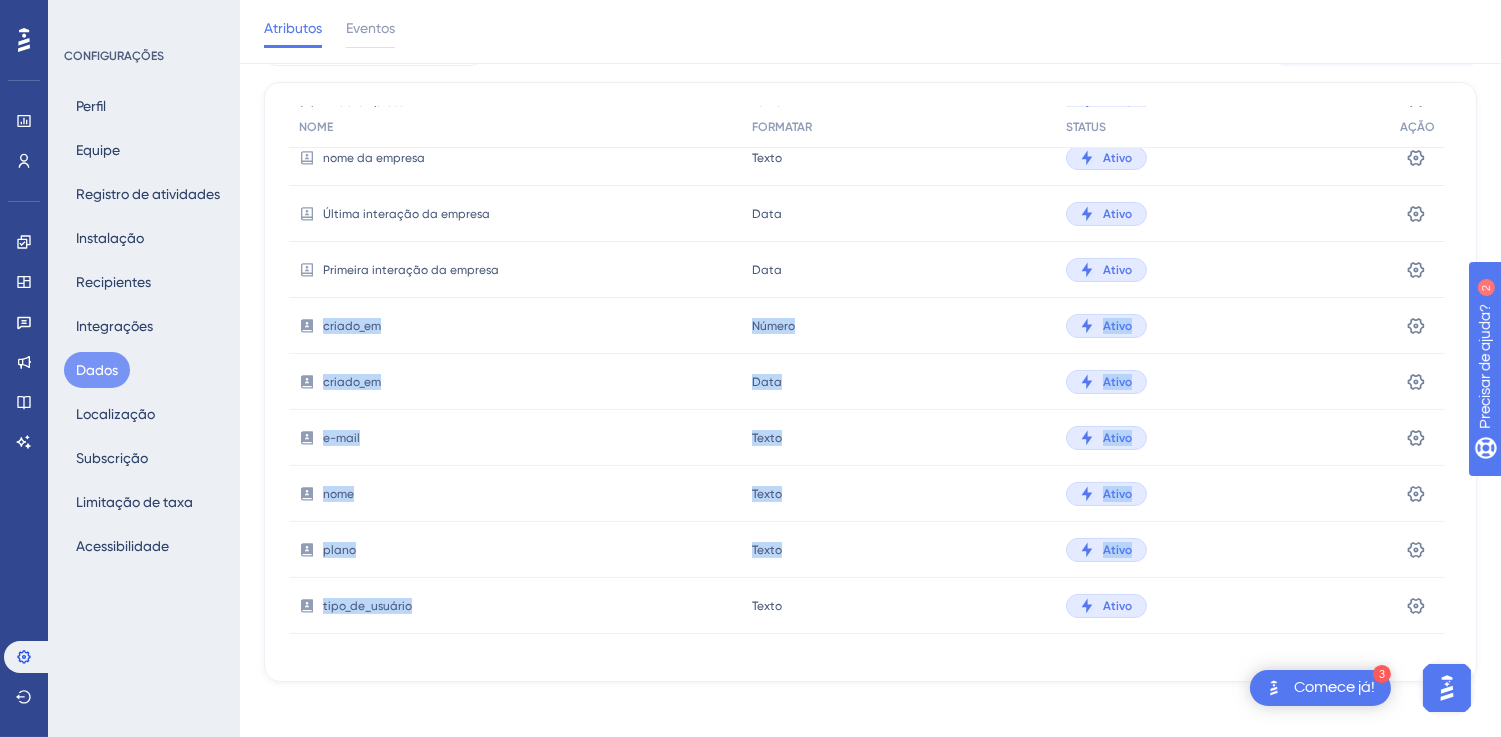 drag, startPoint x: 297, startPoint y: 313, endPoint x: 483, endPoint y: 601, distance: 342.84106 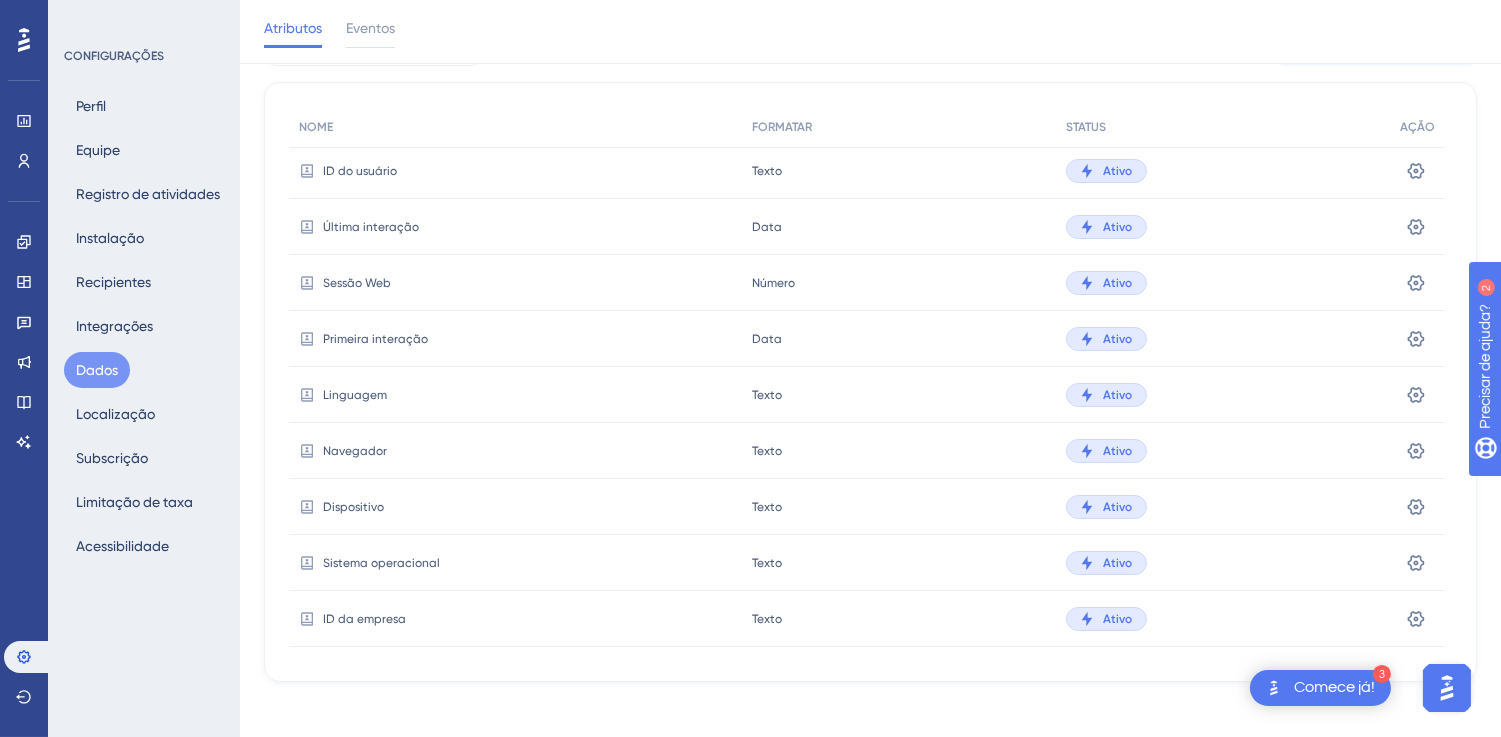 scroll, scrollTop: 0, scrollLeft: 0, axis: both 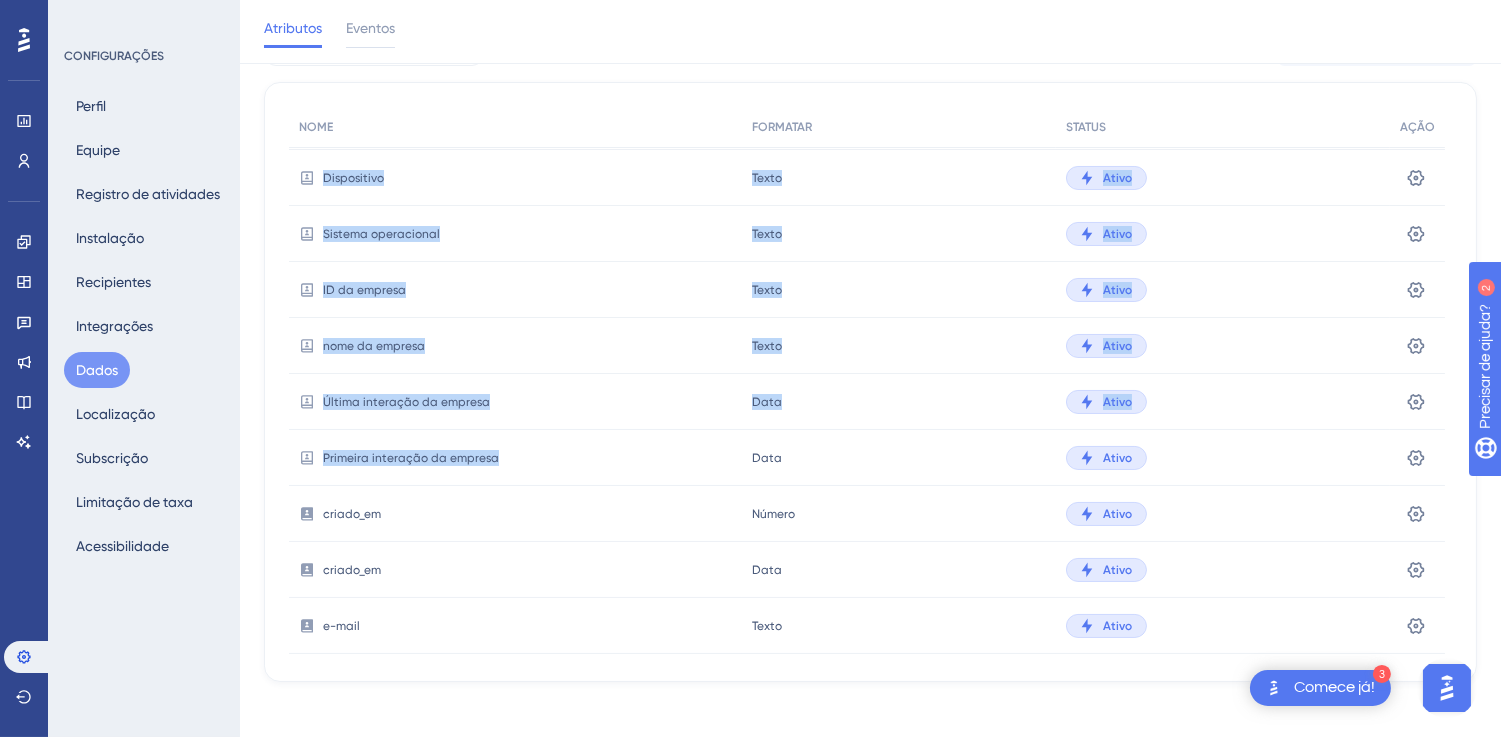 drag, startPoint x: 295, startPoint y: 165, endPoint x: 535, endPoint y: 468, distance: 386.5346 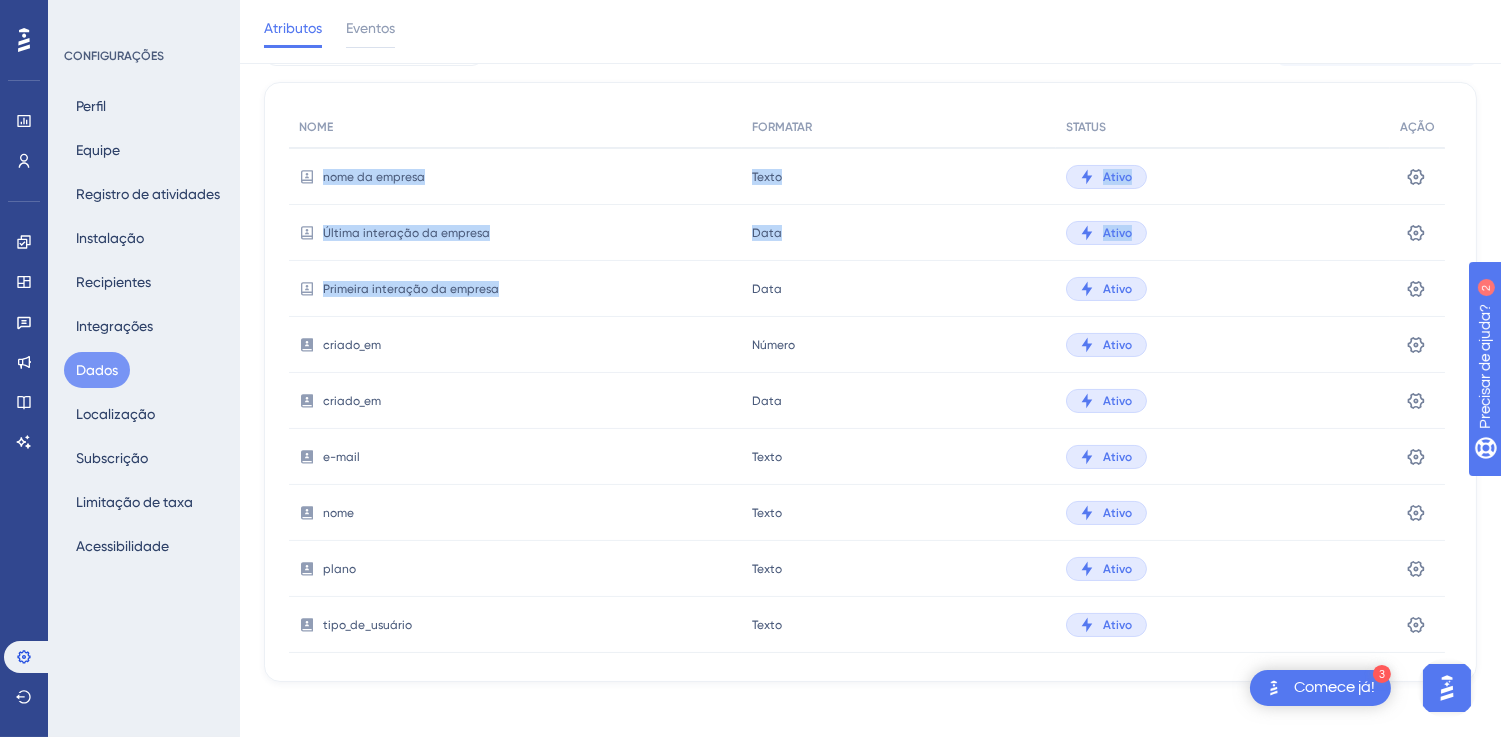 scroll, scrollTop: 522, scrollLeft: 0, axis: vertical 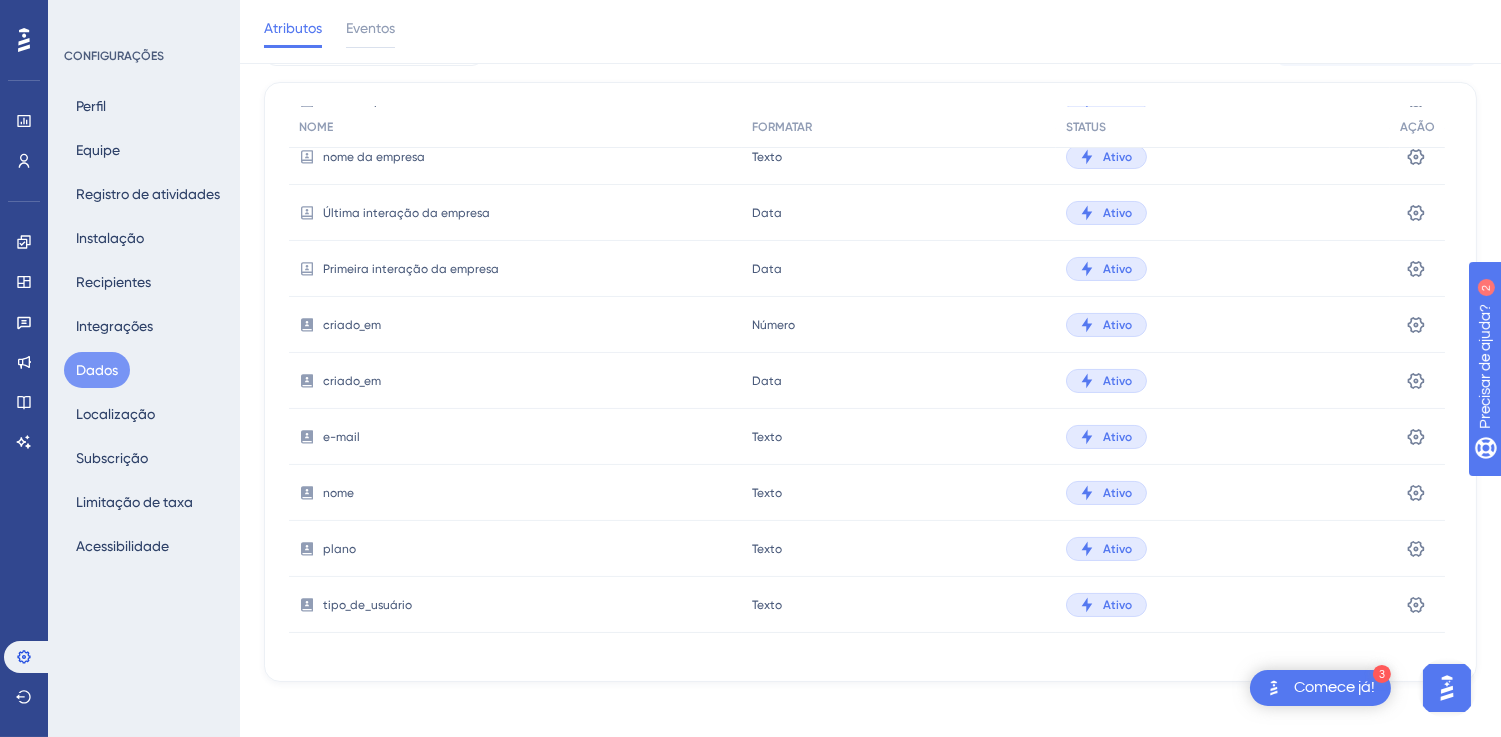 click on "NOME FORMATAR STATUS AÇÃO ID do usuário Texto Texto Ativo Configurações Última interação Data Data Ativo Configurações Sessão Web Número Número Ativo Configurações Primeira interação Data Data Ativo Configurações Linguagem Texto Texto Ativo Configurações Navegador Texto Texto Ativo Configurações Dispositivo Texto Texto Ativo Configurações Sistema operacional Texto Texto Ativo Configurações ID da empresa Texto Texto Ativo Configurações nome da empresa Texto Texto Ativo Configurações Última interação da empresa Data Data Ativo Configurações Primeira interação da empresa Data Data Ativo Configurações criado_em Número Número Ativo Configurações criado_em Data Data Ativo Configurações e-mail Texto Texto Ativo Configurações nome Texto Texto Ativo Configurações plano Texto Texto Ativo Configurações tipo_de_usuário Texto Texto Ativo Configurações" at bounding box center (870, 382) 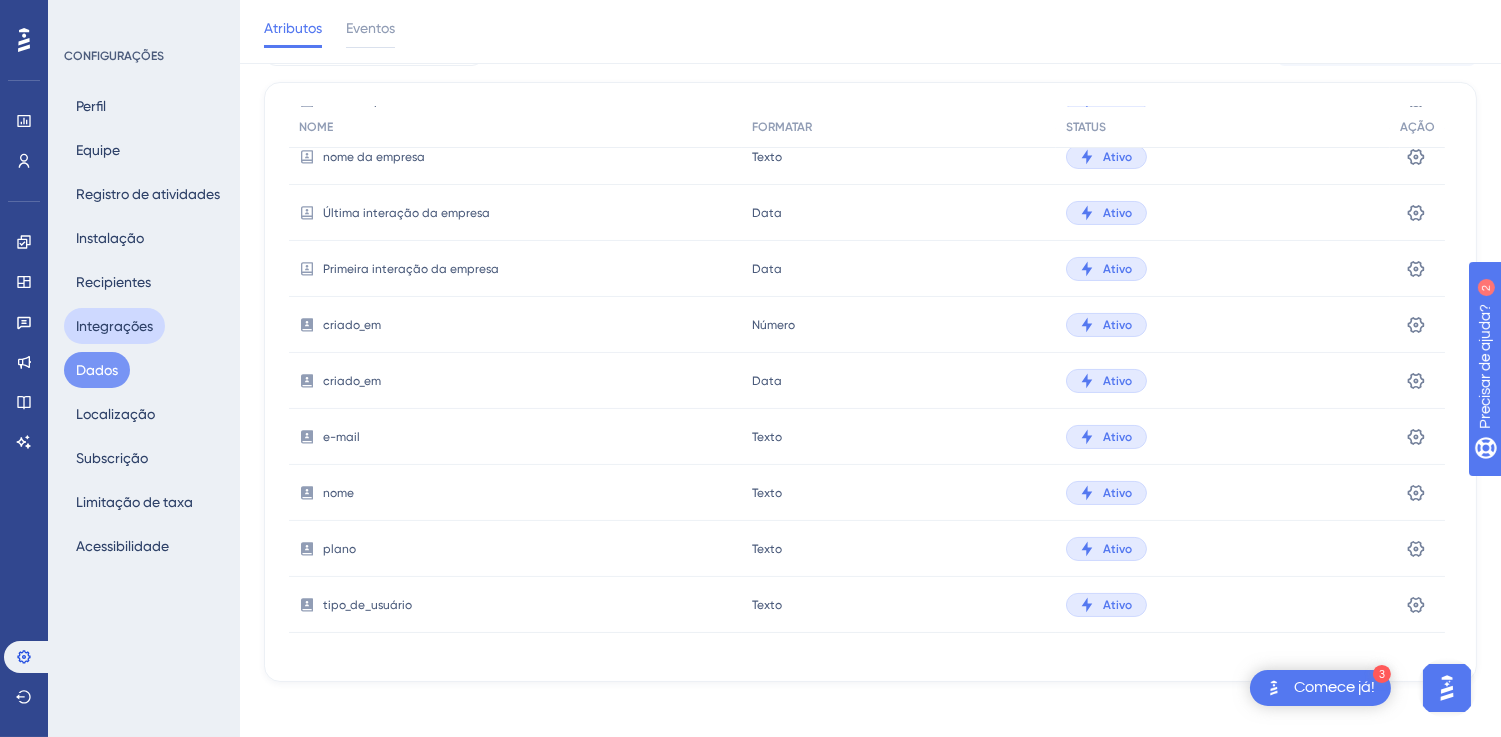 click on "Integrações" at bounding box center (114, 326) 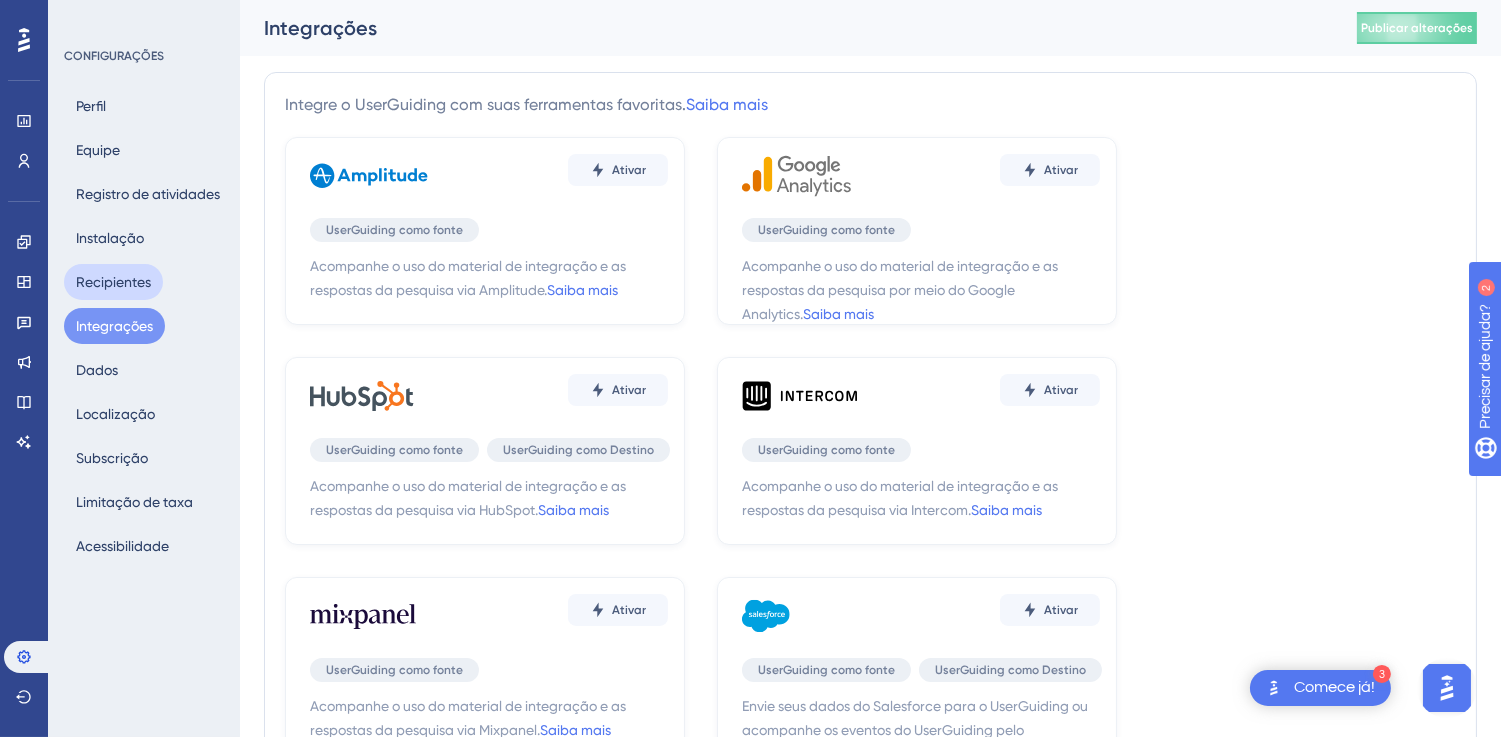 click on "Recipientes" at bounding box center [113, 282] 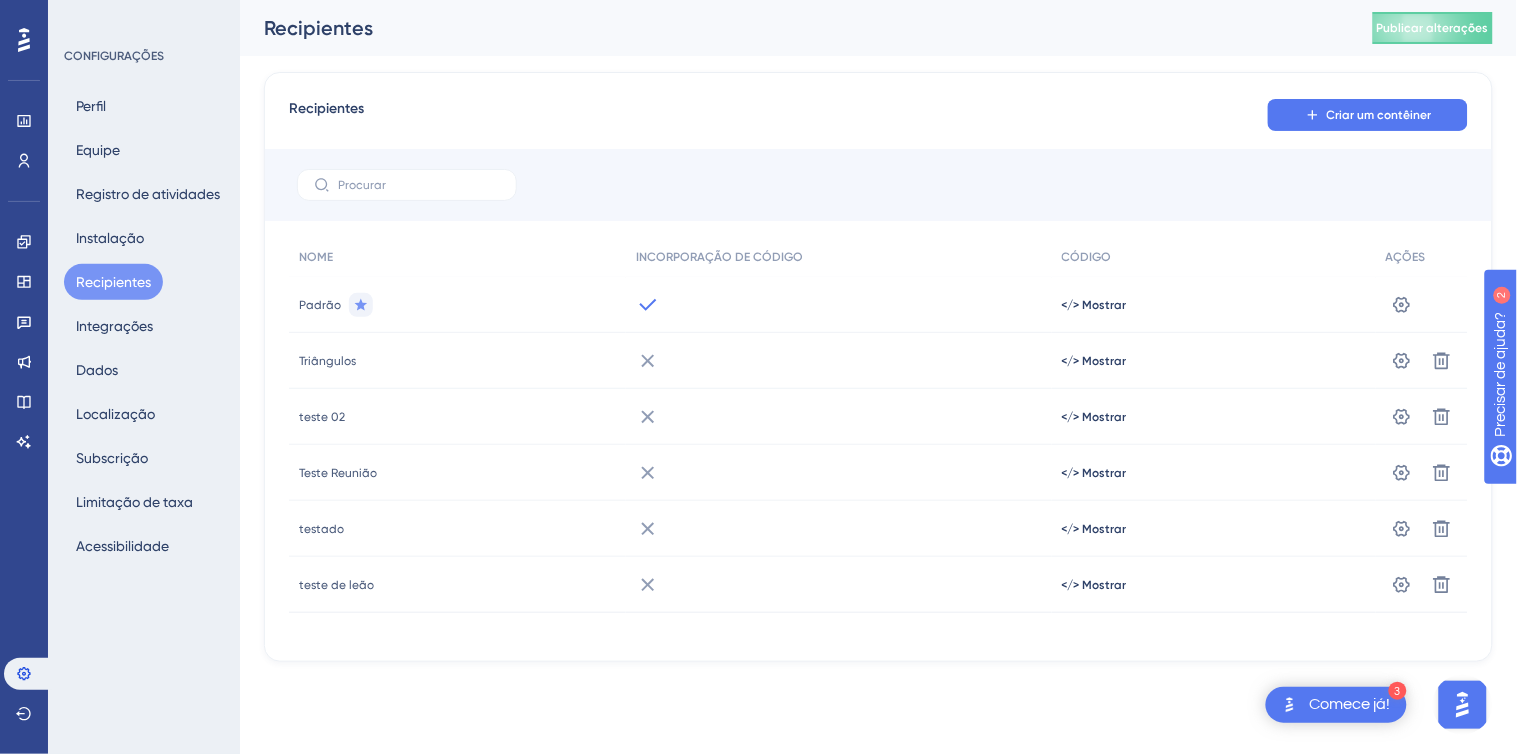 type 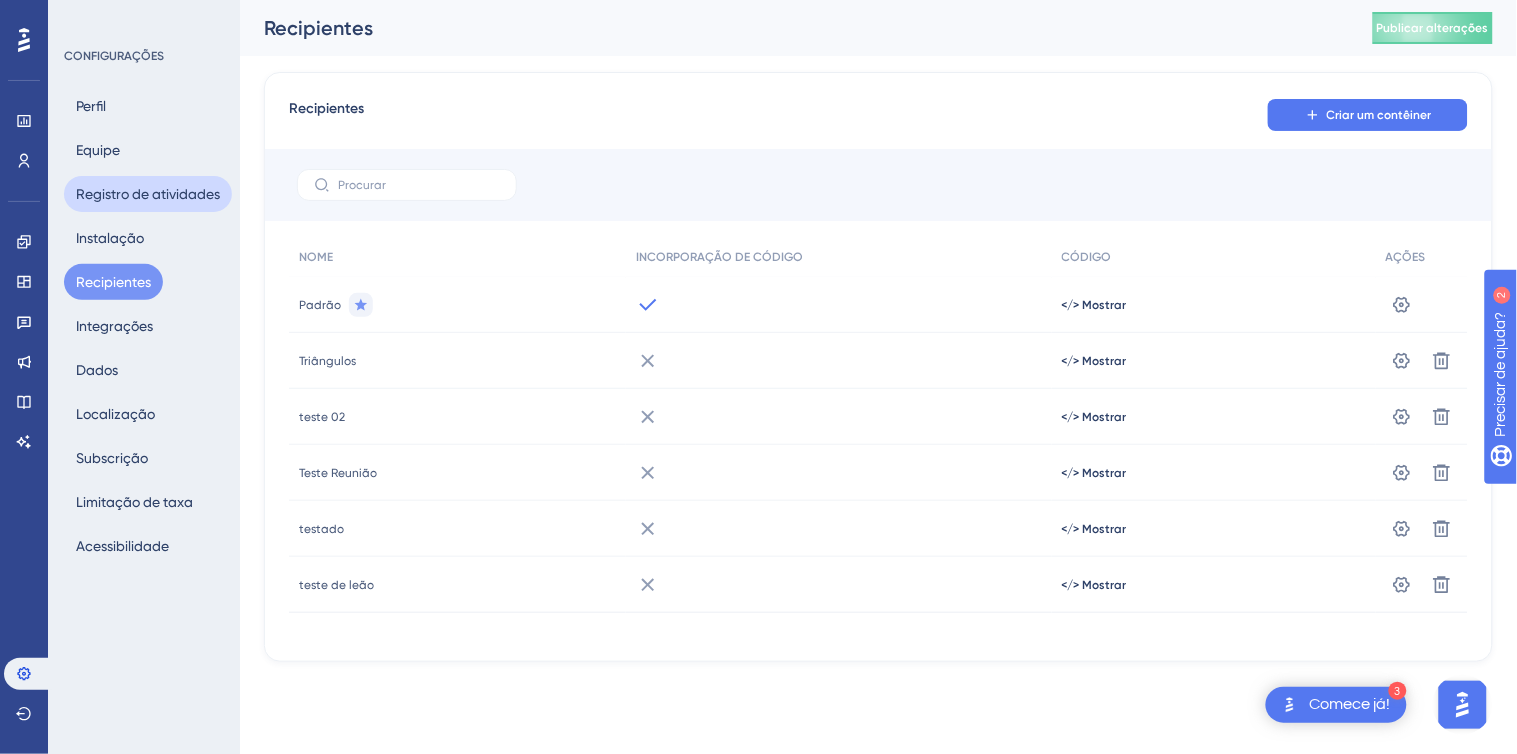 click on "Registro de atividades" at bounding box center (148, 194) 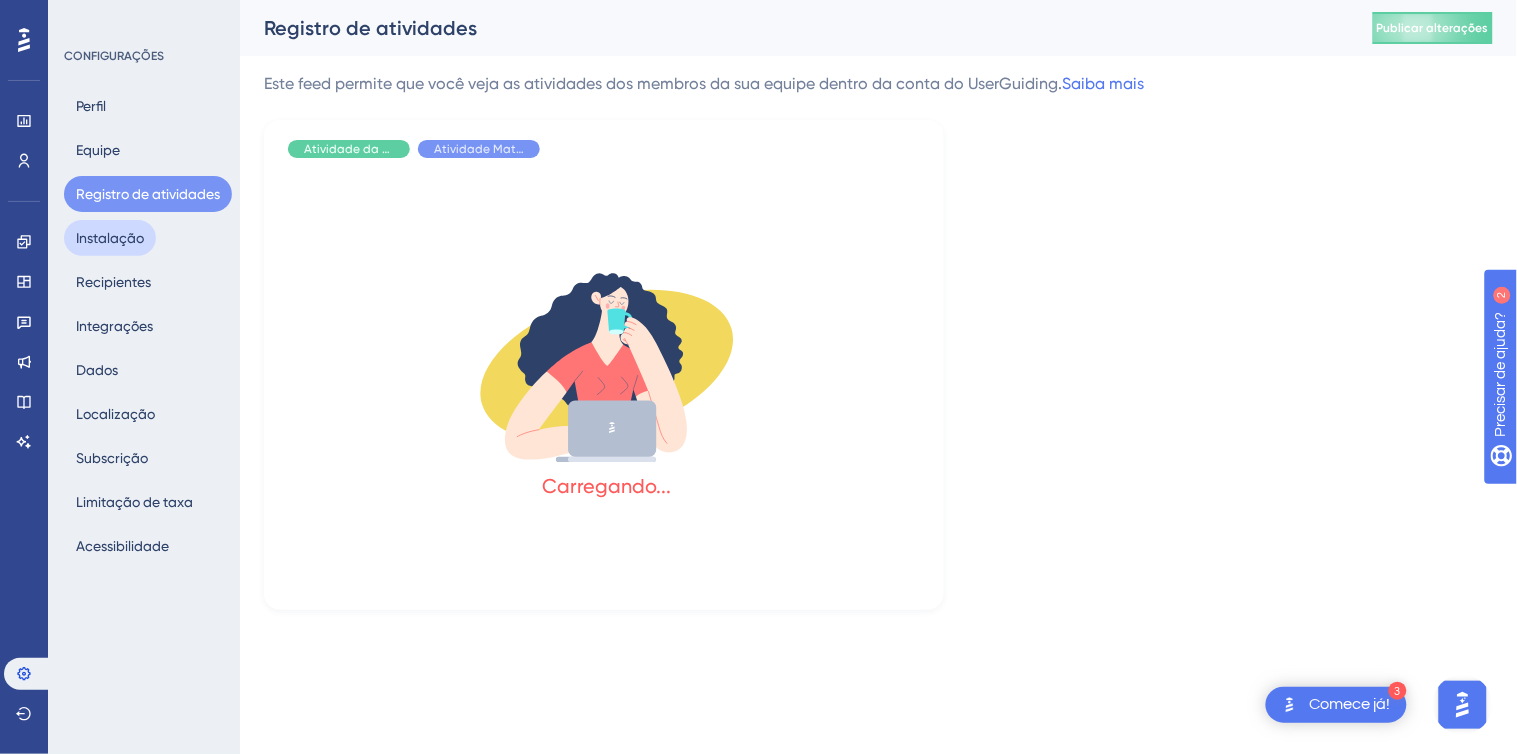 click on "Instalação" at bounding box center [110, 238] 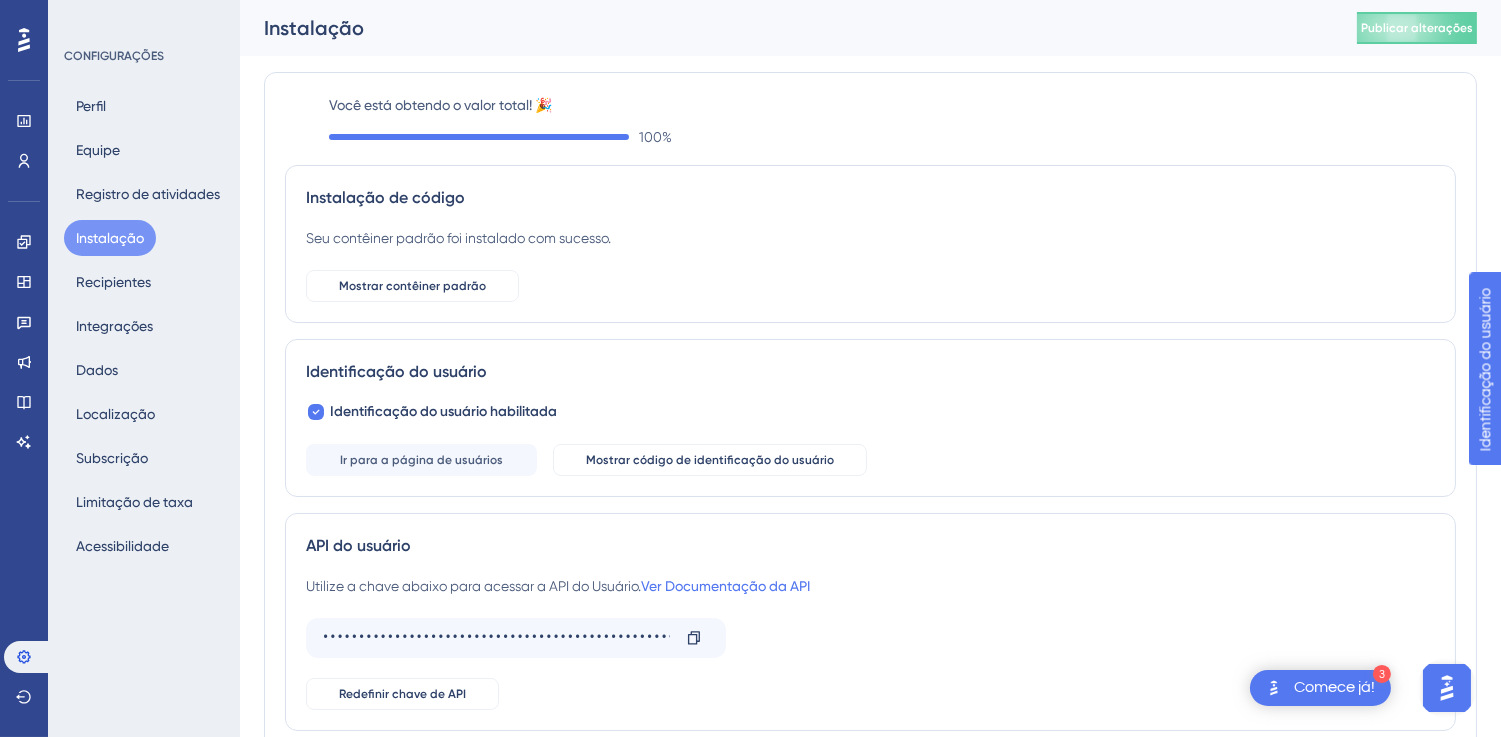 scroll, scrollTop: 0, scrollLeft: 0, axis: both 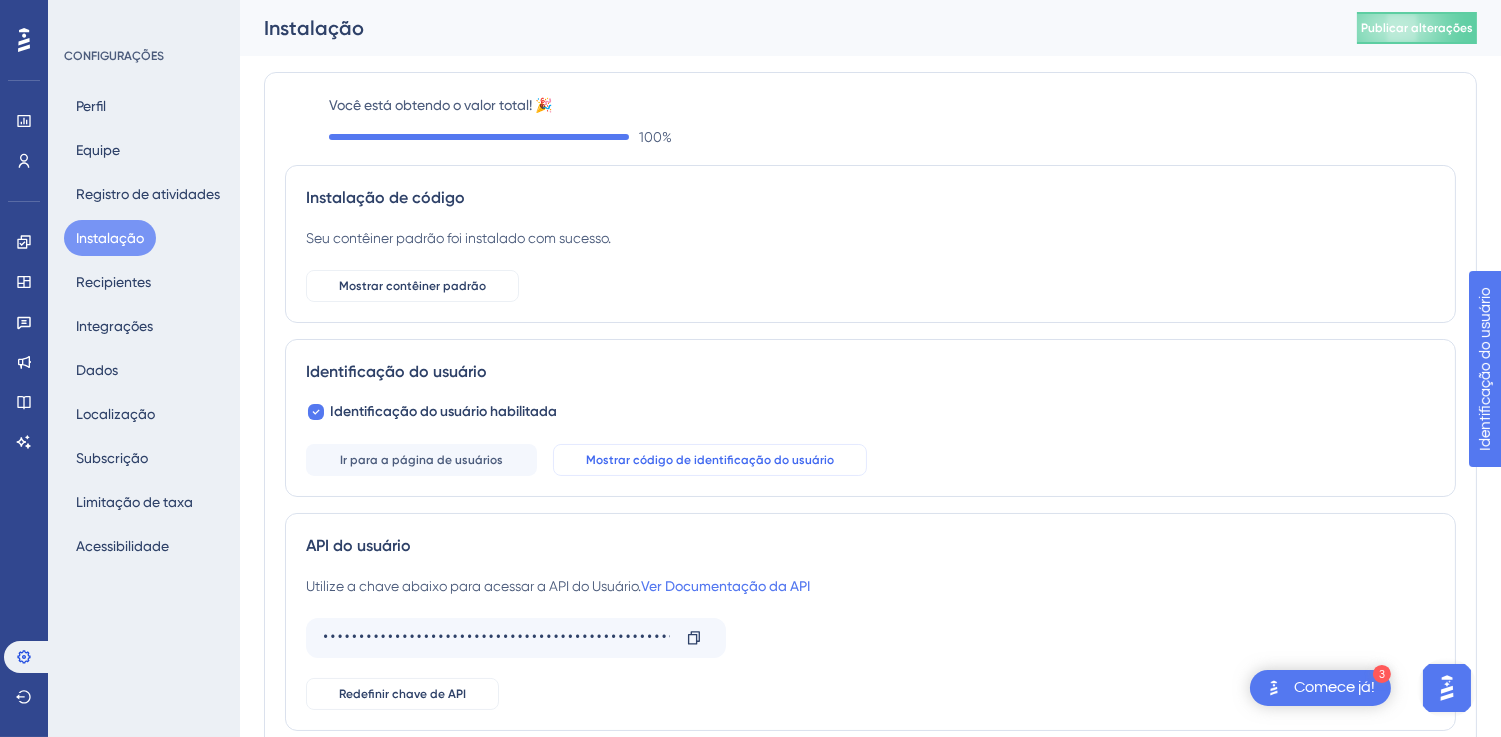 click on "Mostrar código de identificação do usuário" at bounding box center (710, 460) 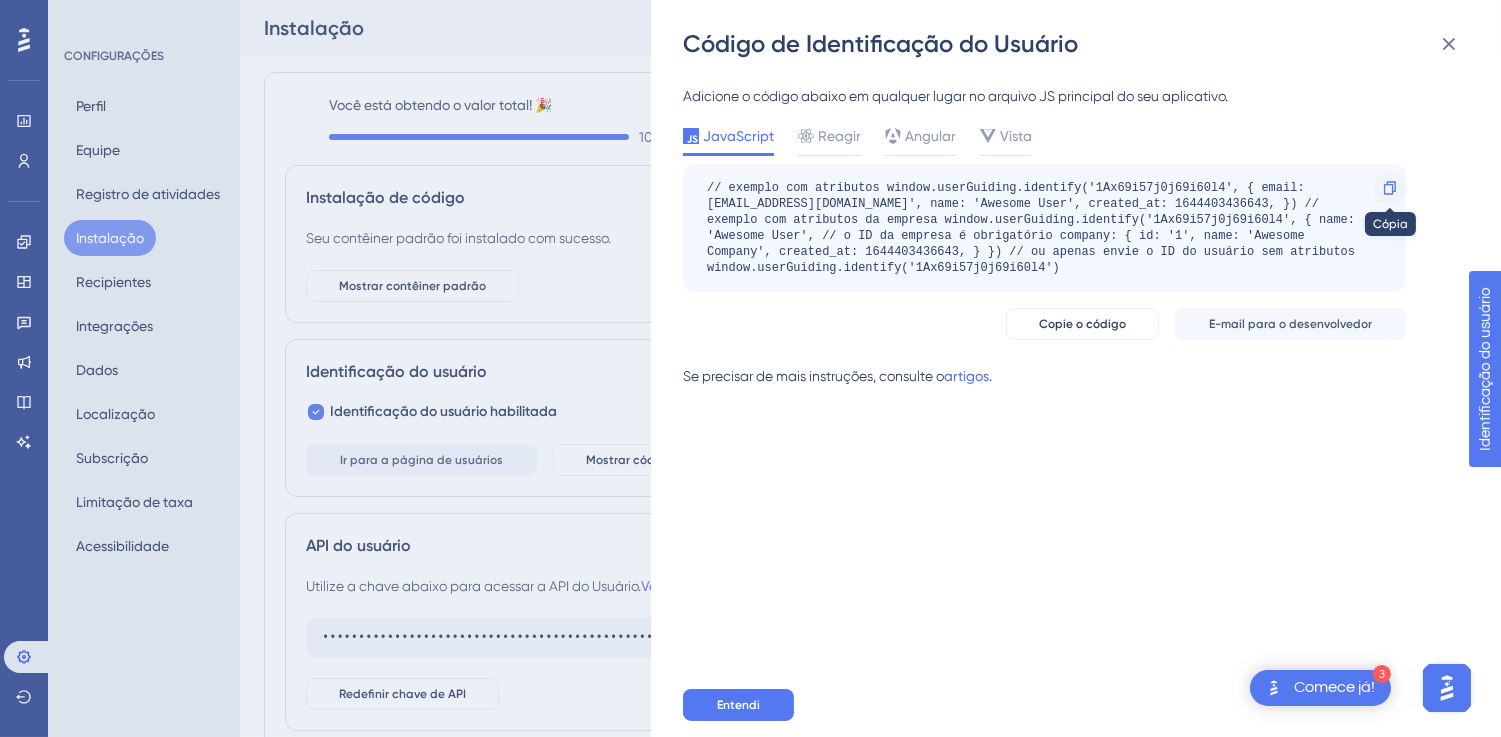 click at bounding box center [1390, 188] 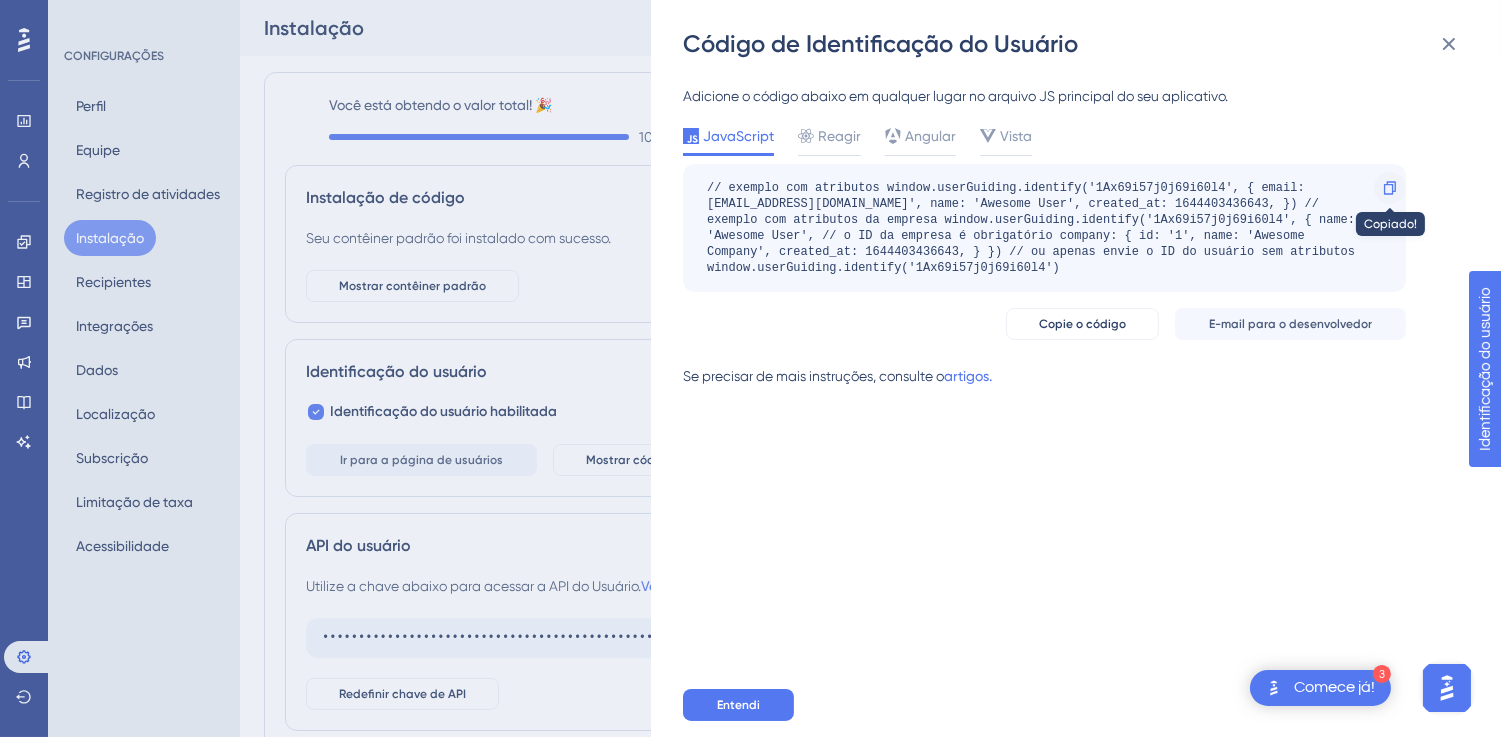 click 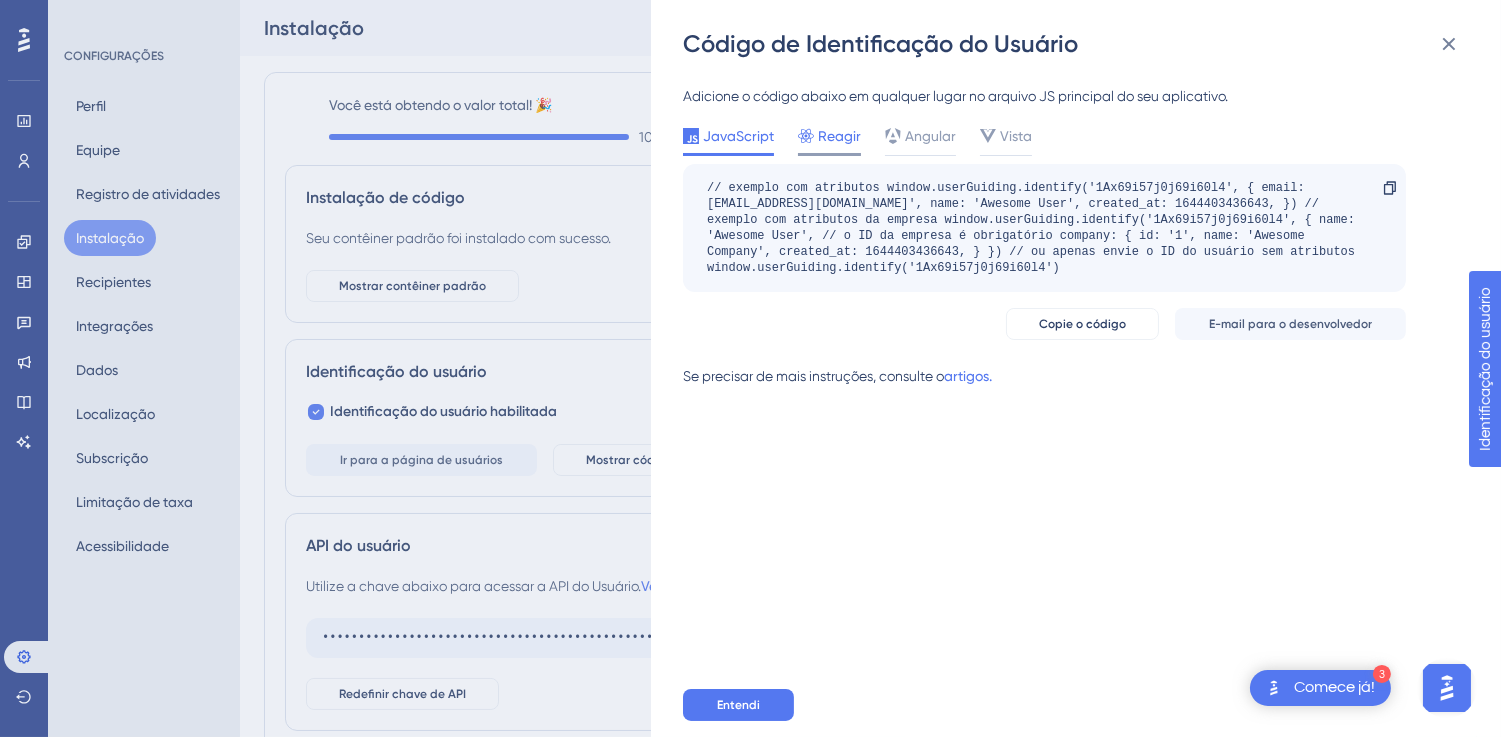 click on "Reagir" at bounding box center [839, 136] 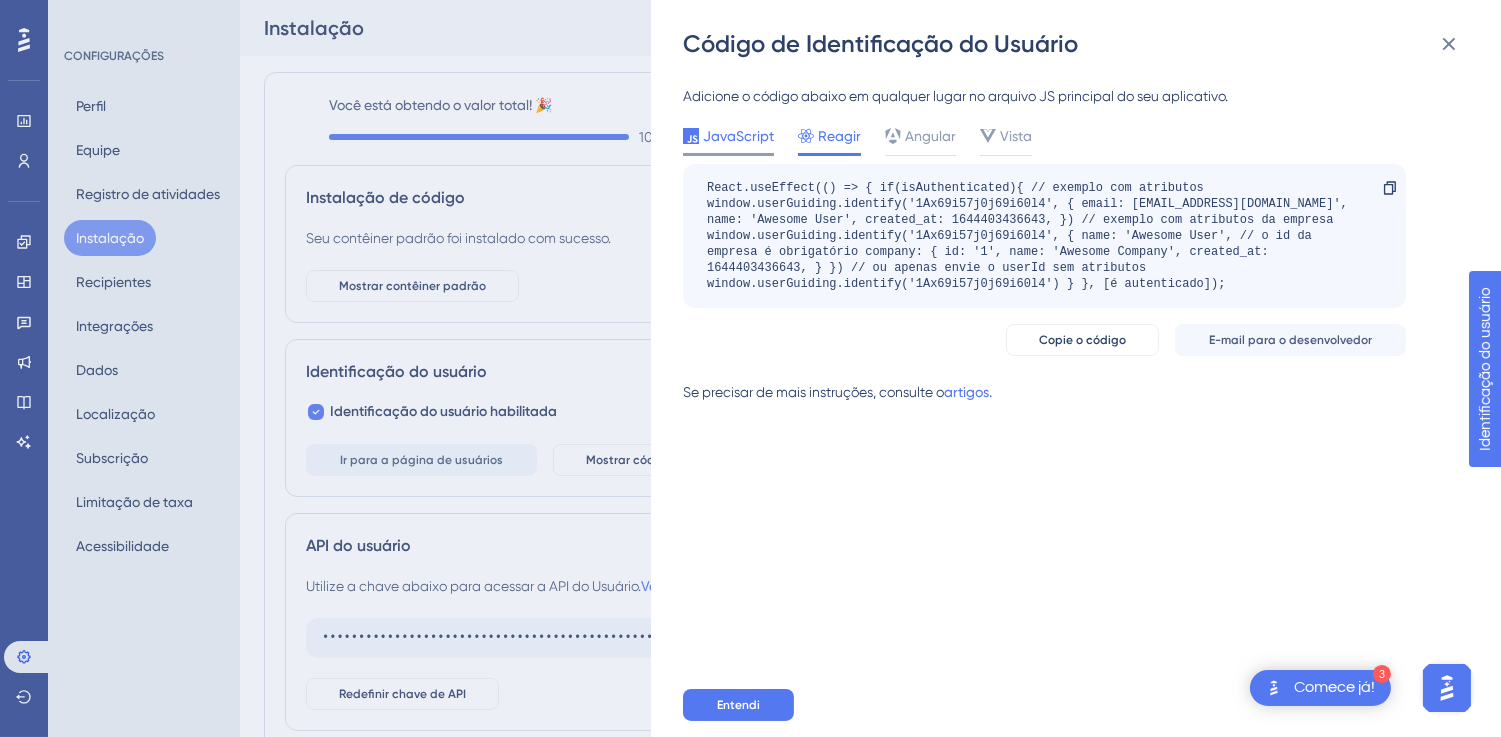 click on "JavaScript" at bounding box center (738, 136) 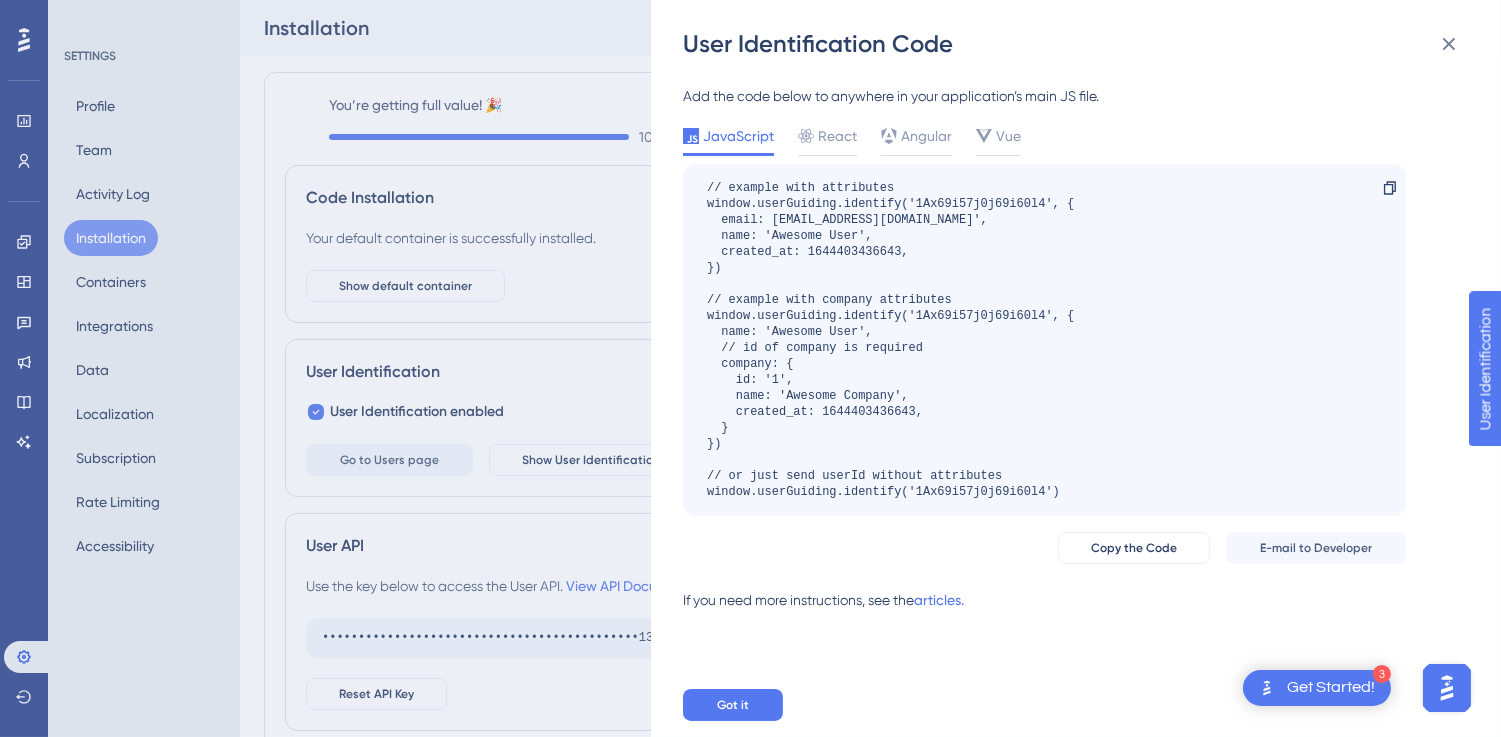 click on "JavaScript React Angular Vue" at bounding box center (1044, 140) 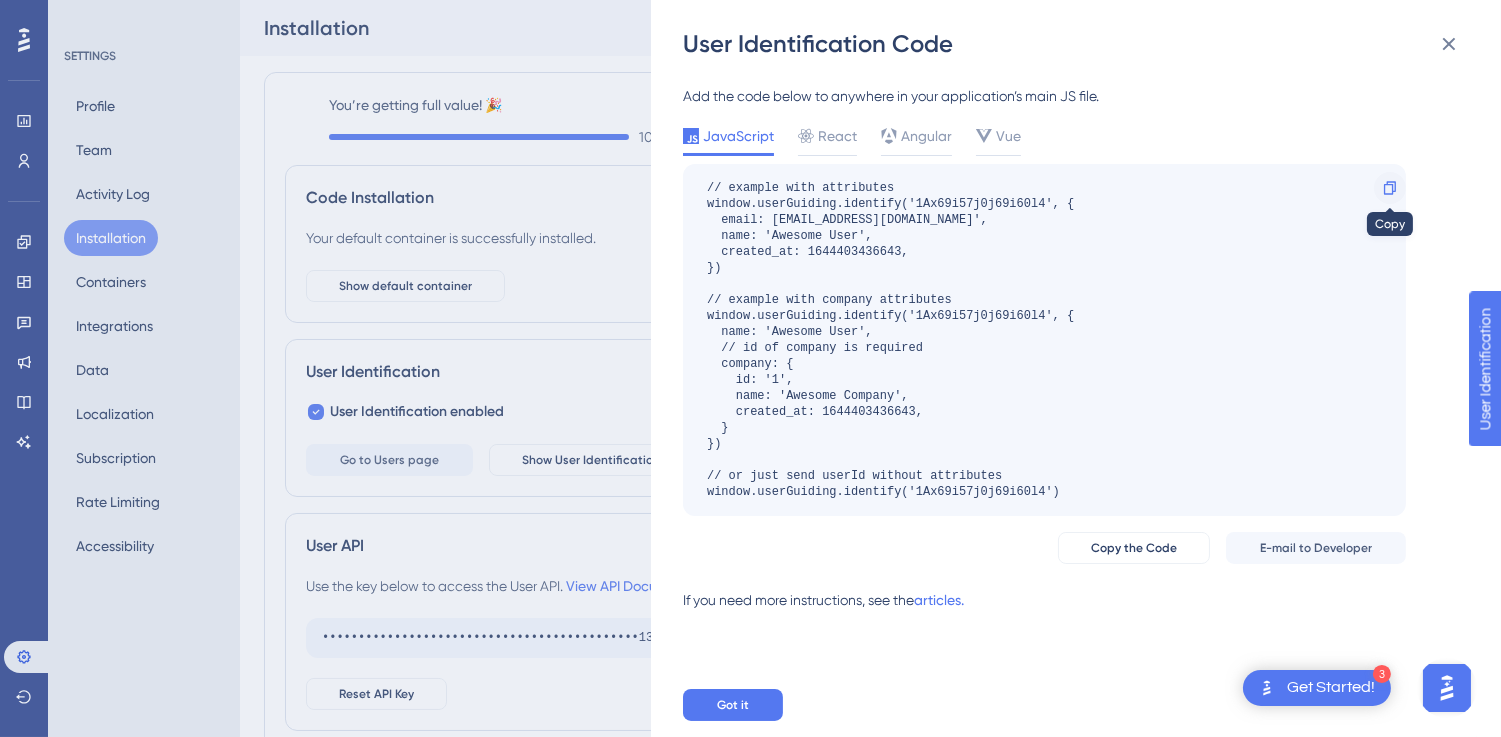 click 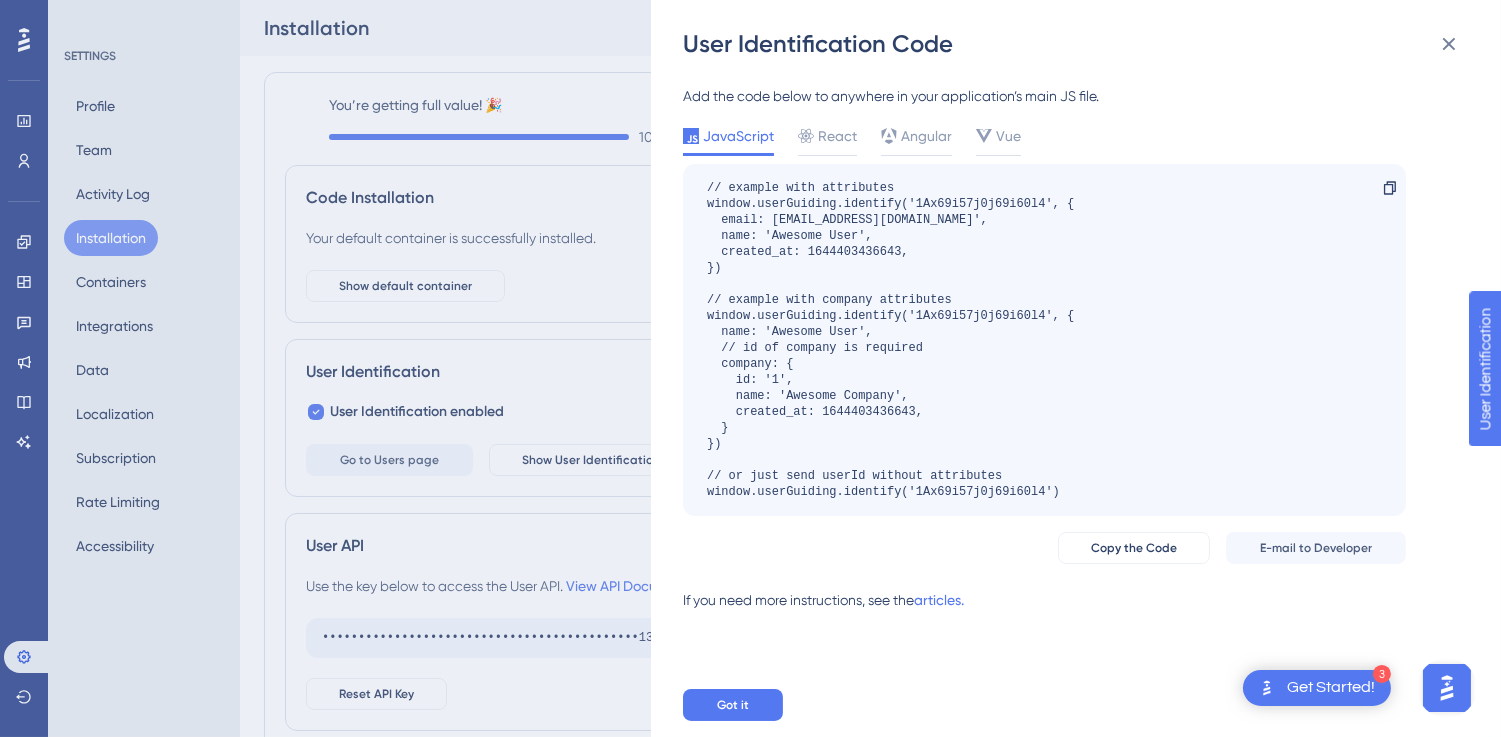 click on "// example with attributes
window.userGuiding.identify('1Ax69i57j0j69i60l4', {
email: [EMAIL_ADDRESS][DOMAIN_NAME]',
name: 'Awesome User',
created_at: 1644403436643,
})
// example with company attributes
window.userGuiding.identify('1Ax69i57j0j69i60l4', {
name: 'Awesome User',
// id of company is required
company: {
id: '1',
name: 'Awesome Company',
created_at: 1644403436643,
}
})
// or just send userId without attributes
window.userGuiding.identify('1Ax69i57j0j69i60l4')
Copy" at bounding box center [1044, 340] 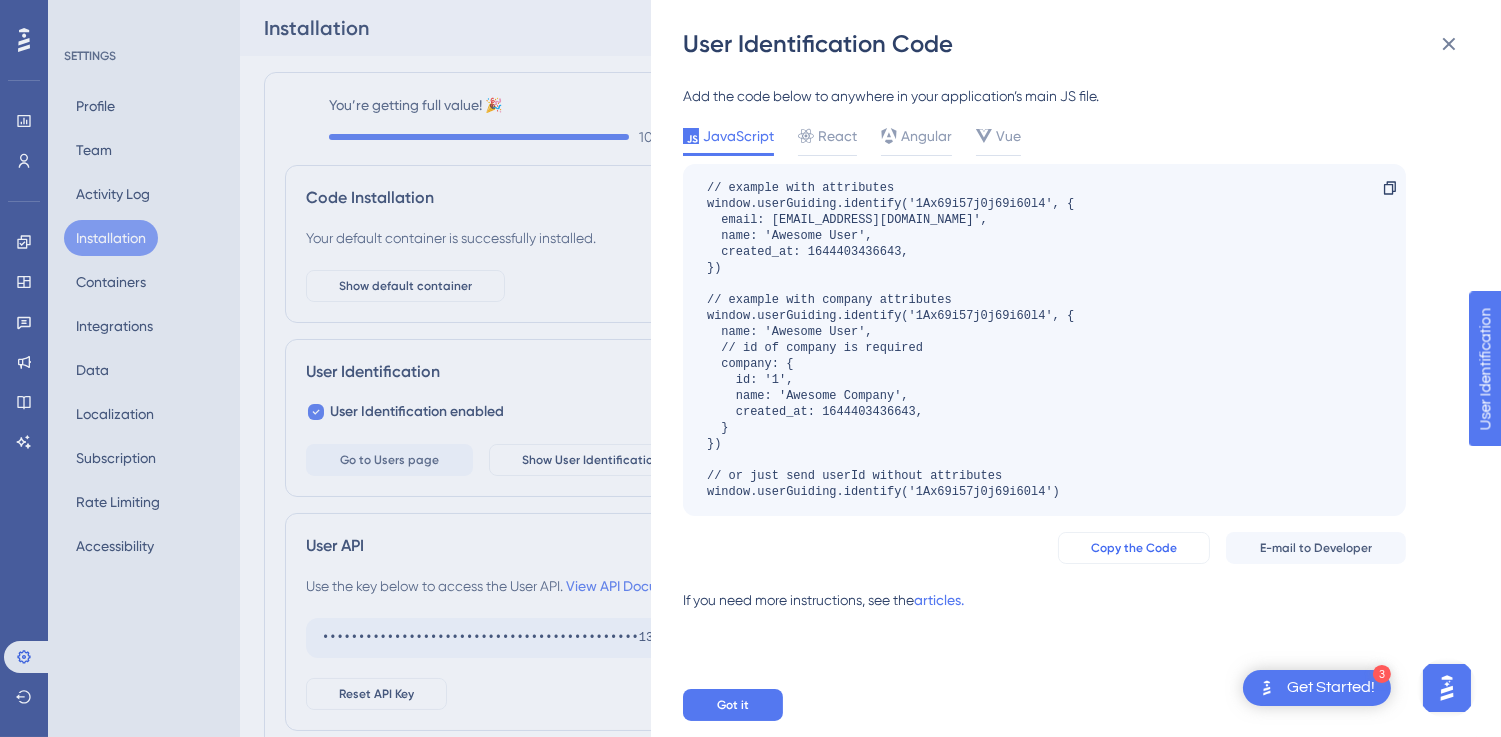 click on "Copy the Code" at bounding box center (1134, 548) 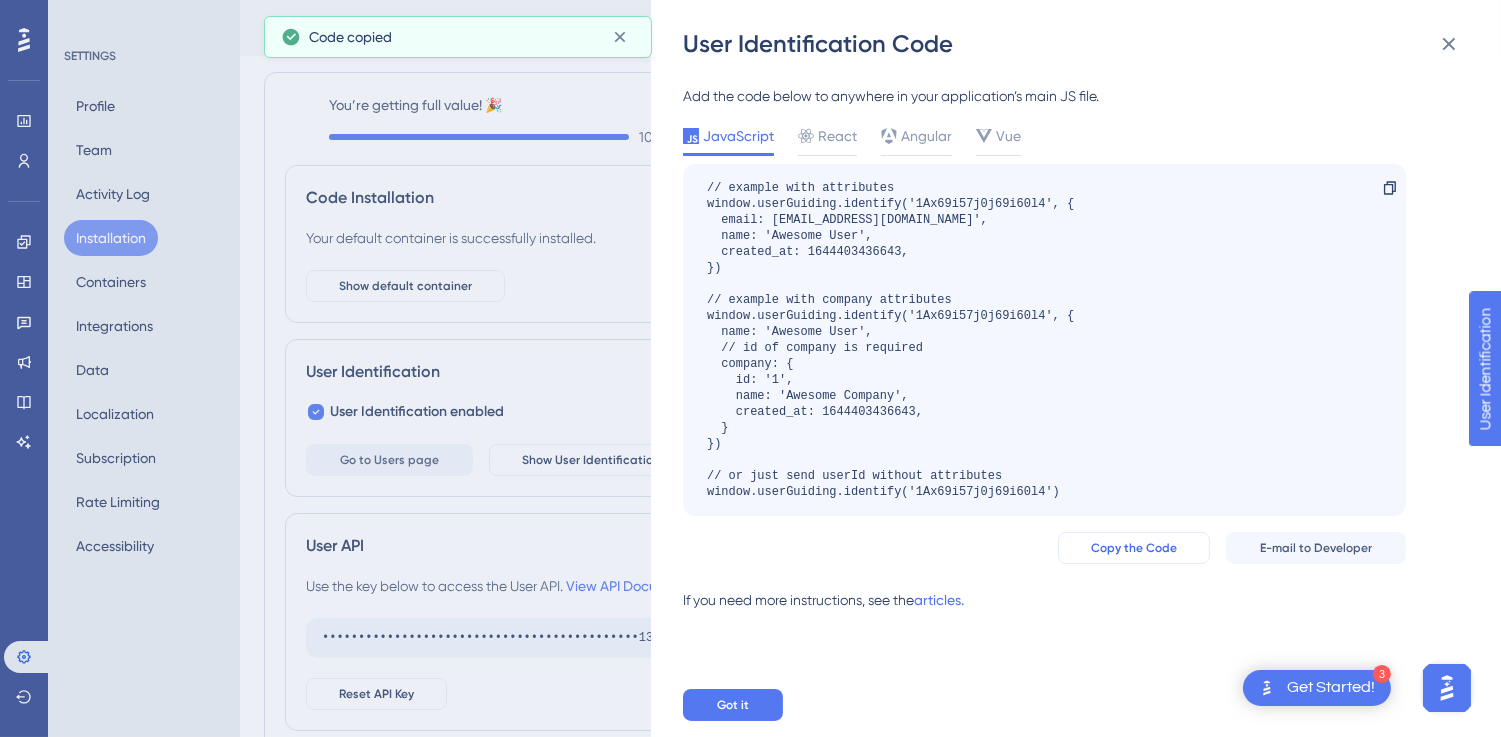click on "Copy the Code" at bounding box center [1134, 548] 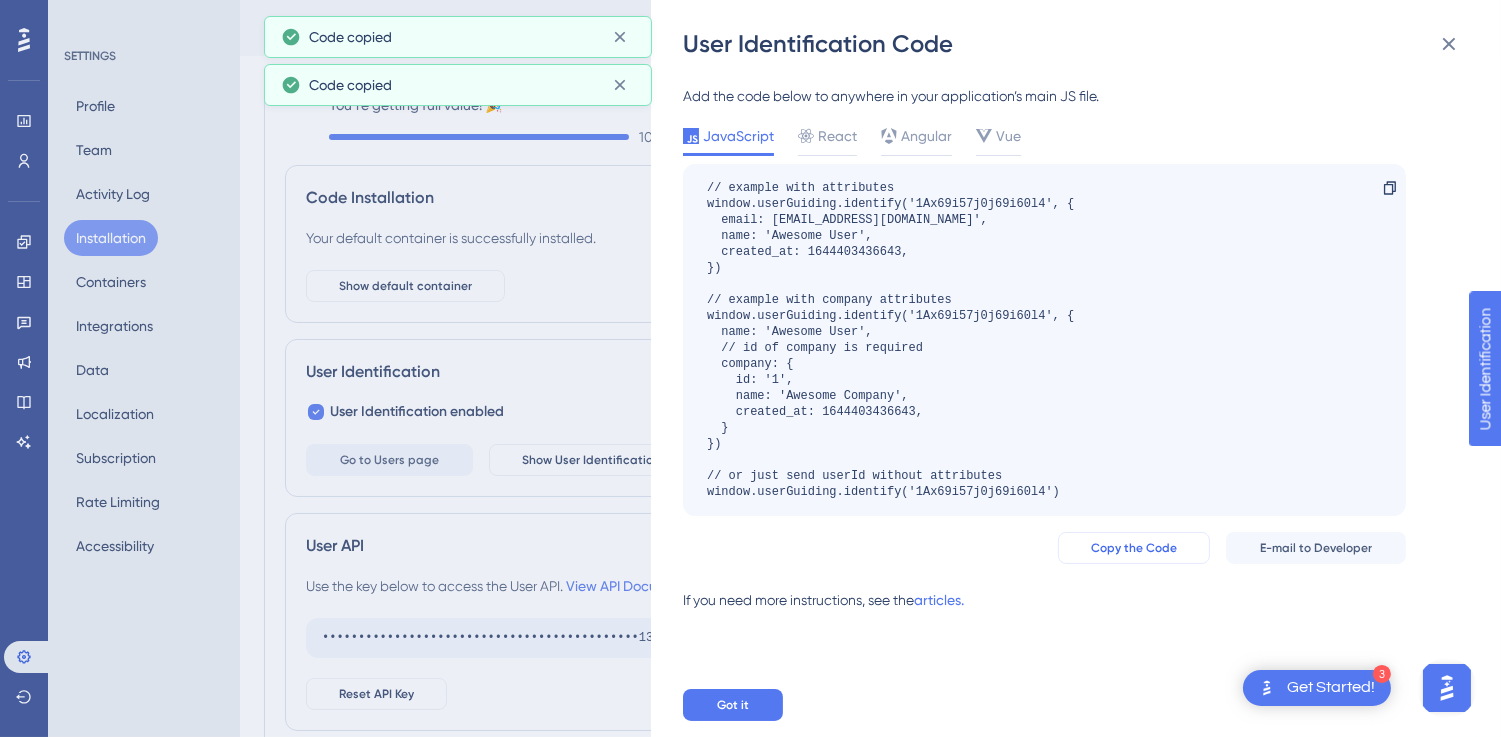 click on "Copy the Code" at bounding box center [1134, 548] 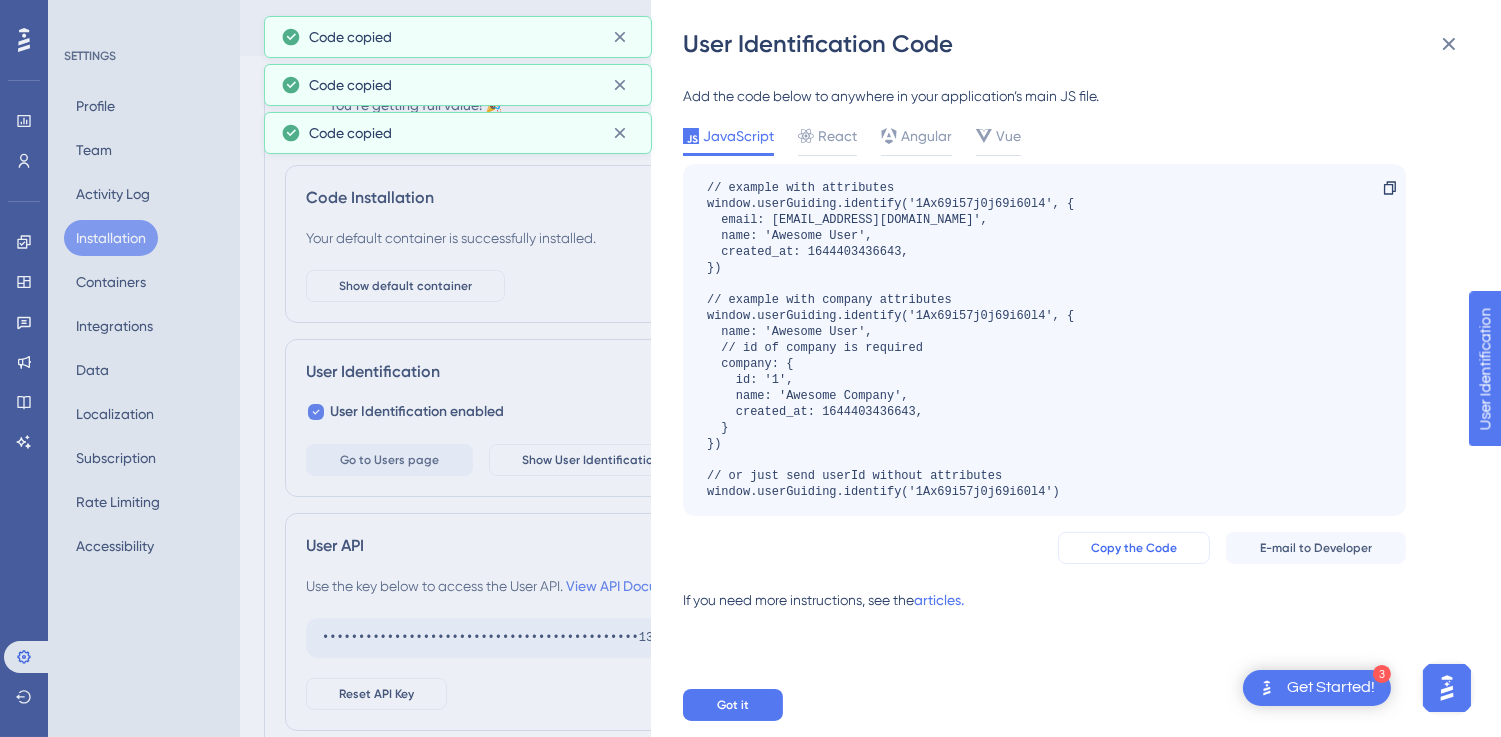 click on "Copy the Code" at bounding box center (1134, 548) 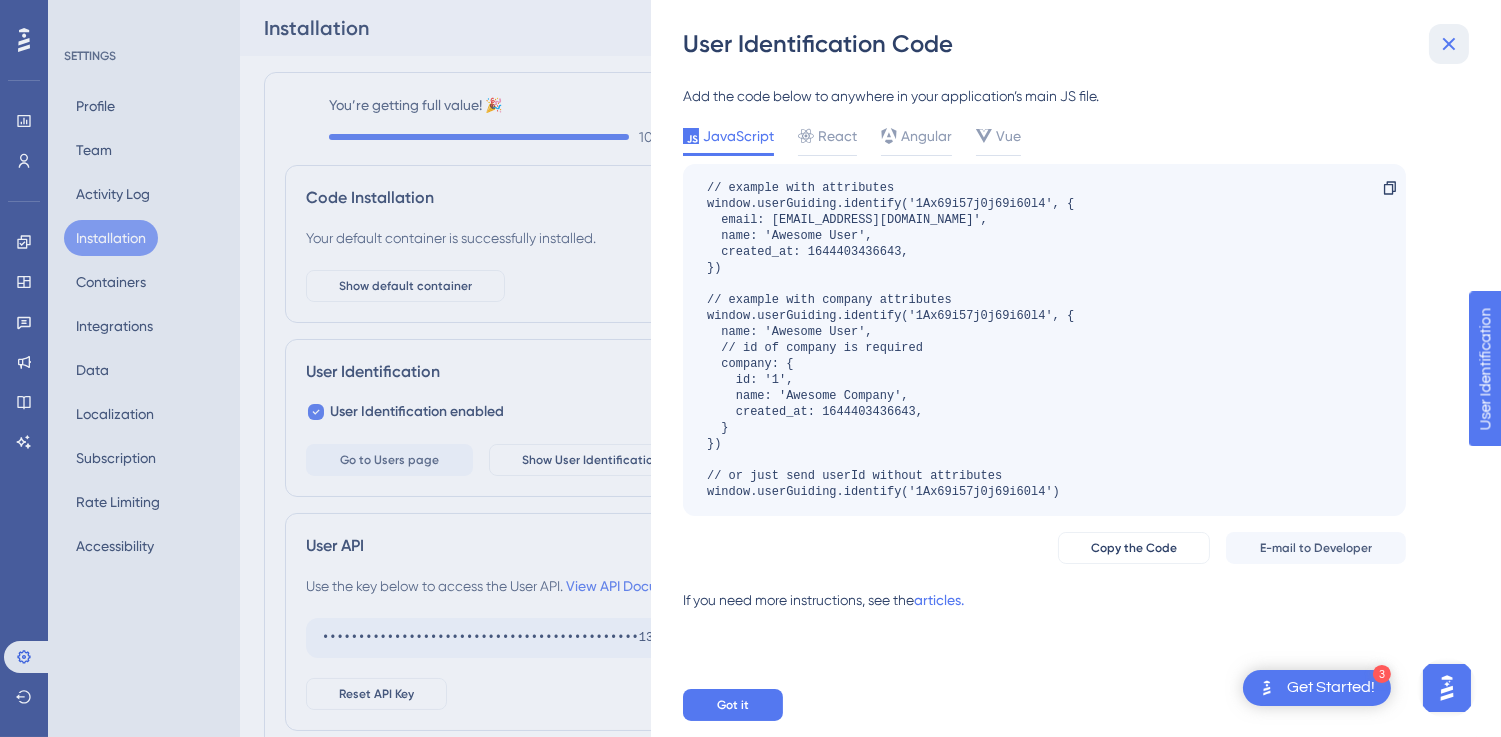click 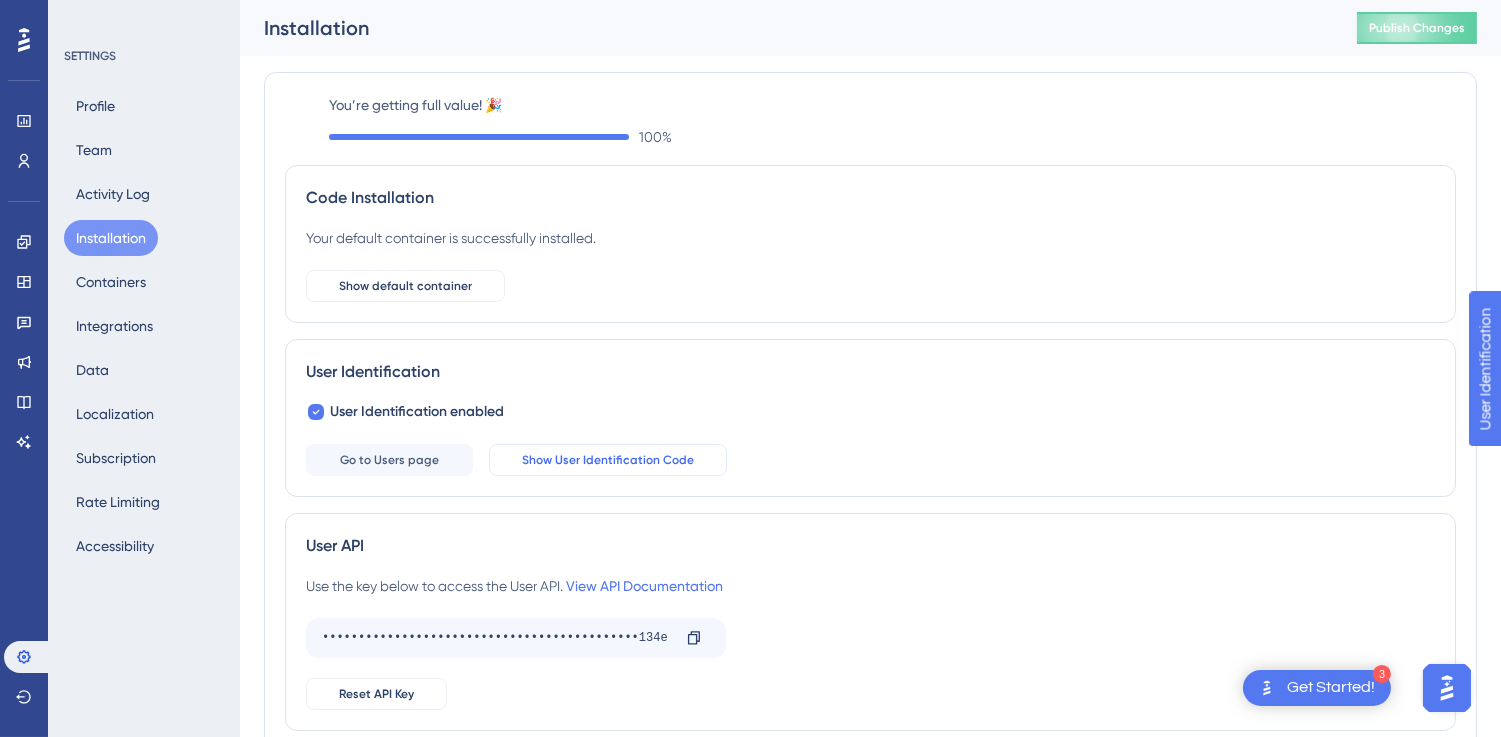 click on "Show User Identification Code" at bounding box center (608, 460) 